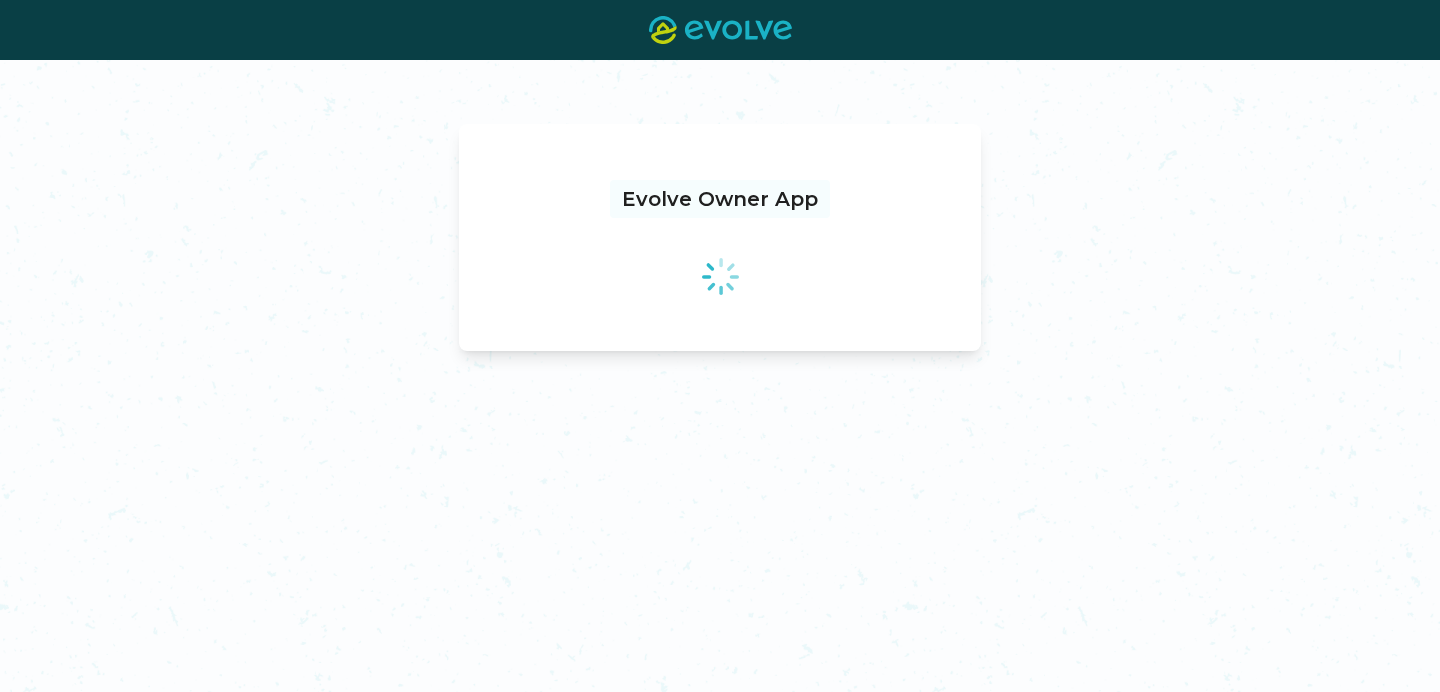 scroll, scrollTop: 0, scrollLeft: 0, axis: both 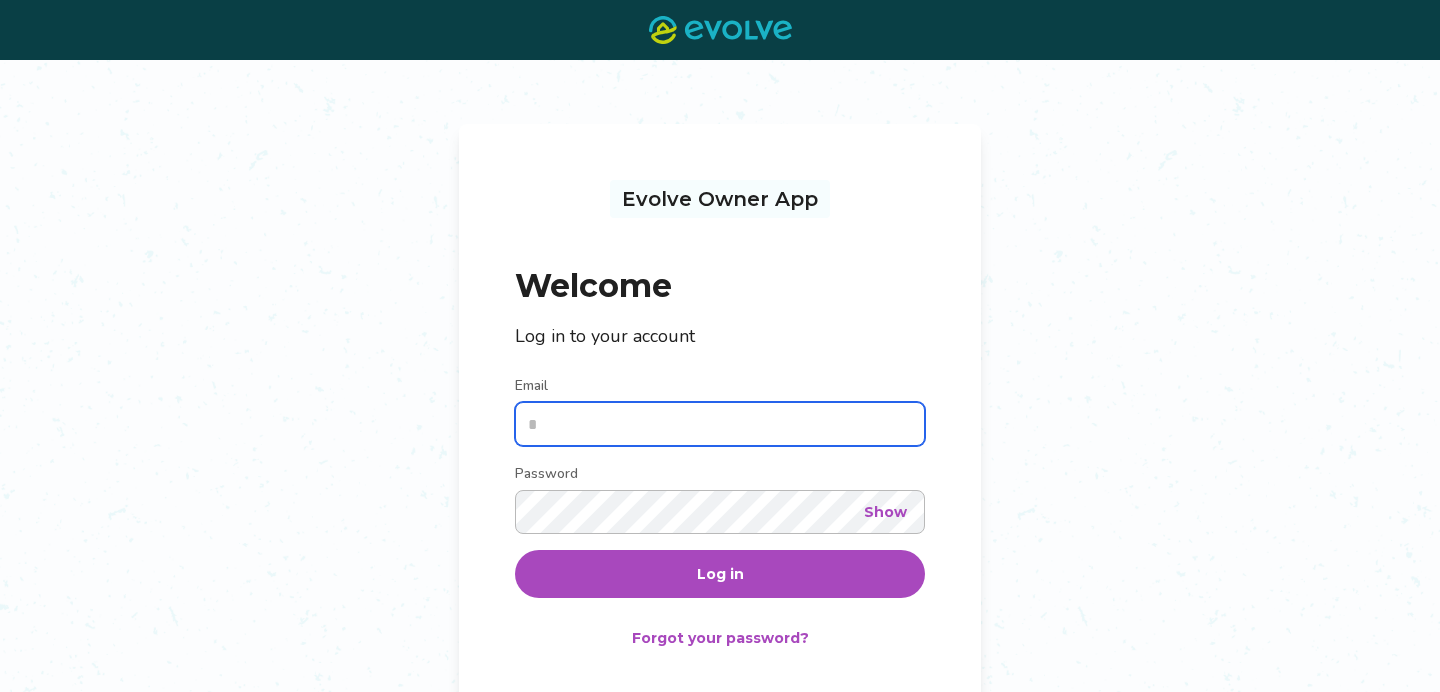type on "**********" 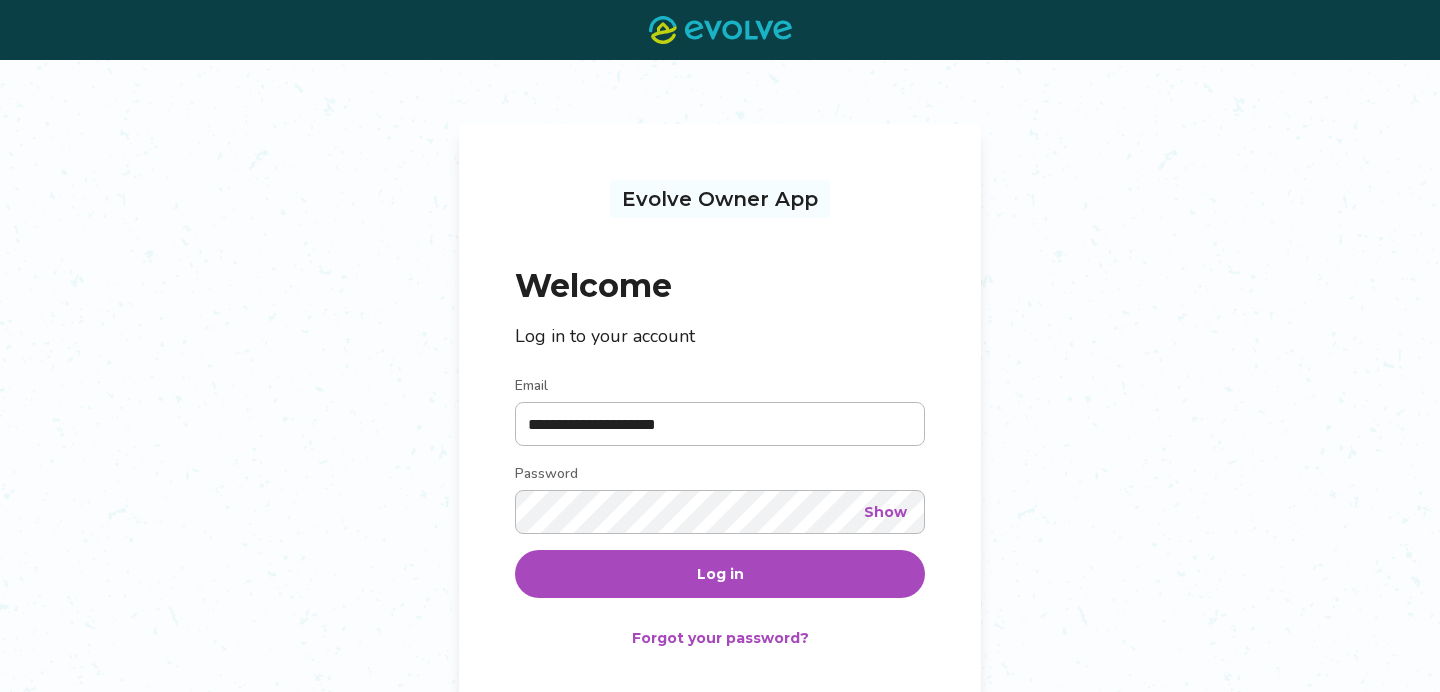 click on "Show" at bounding box center [885, 512] 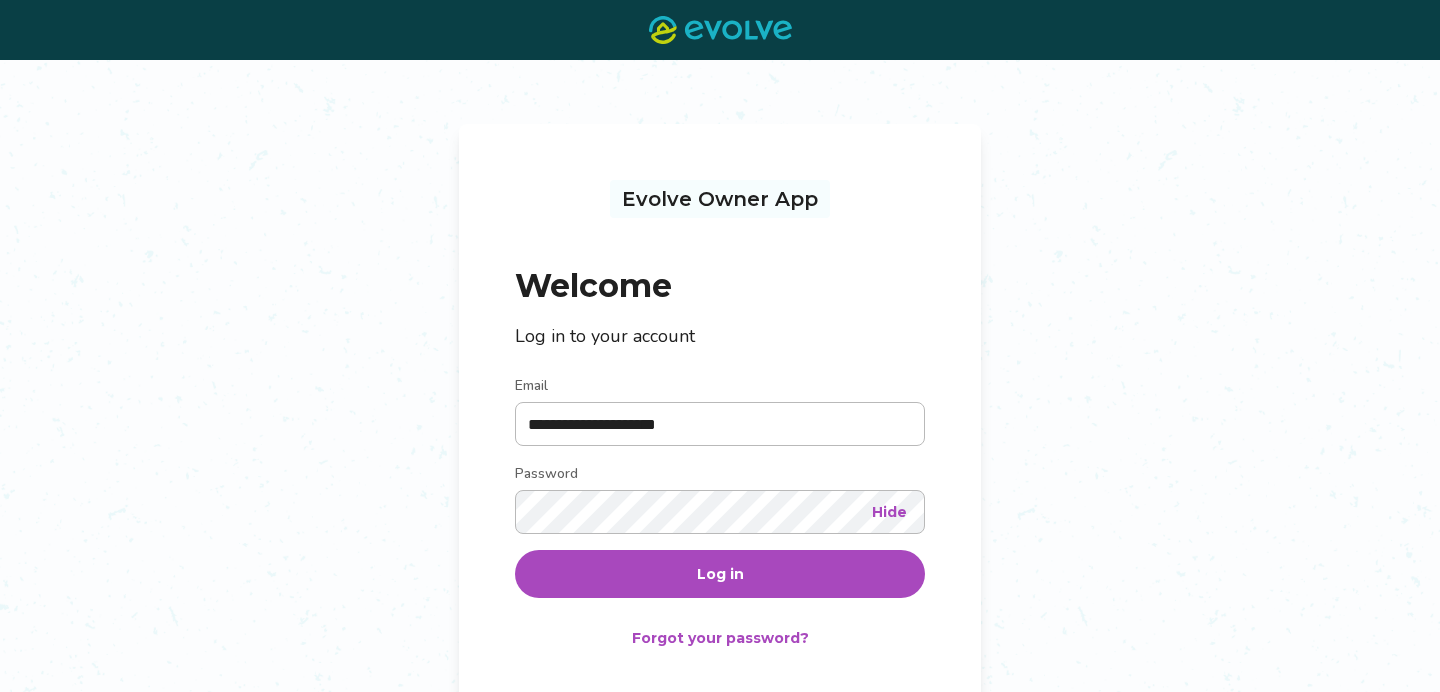 click on "Log in" at bounding box center (720, 574) 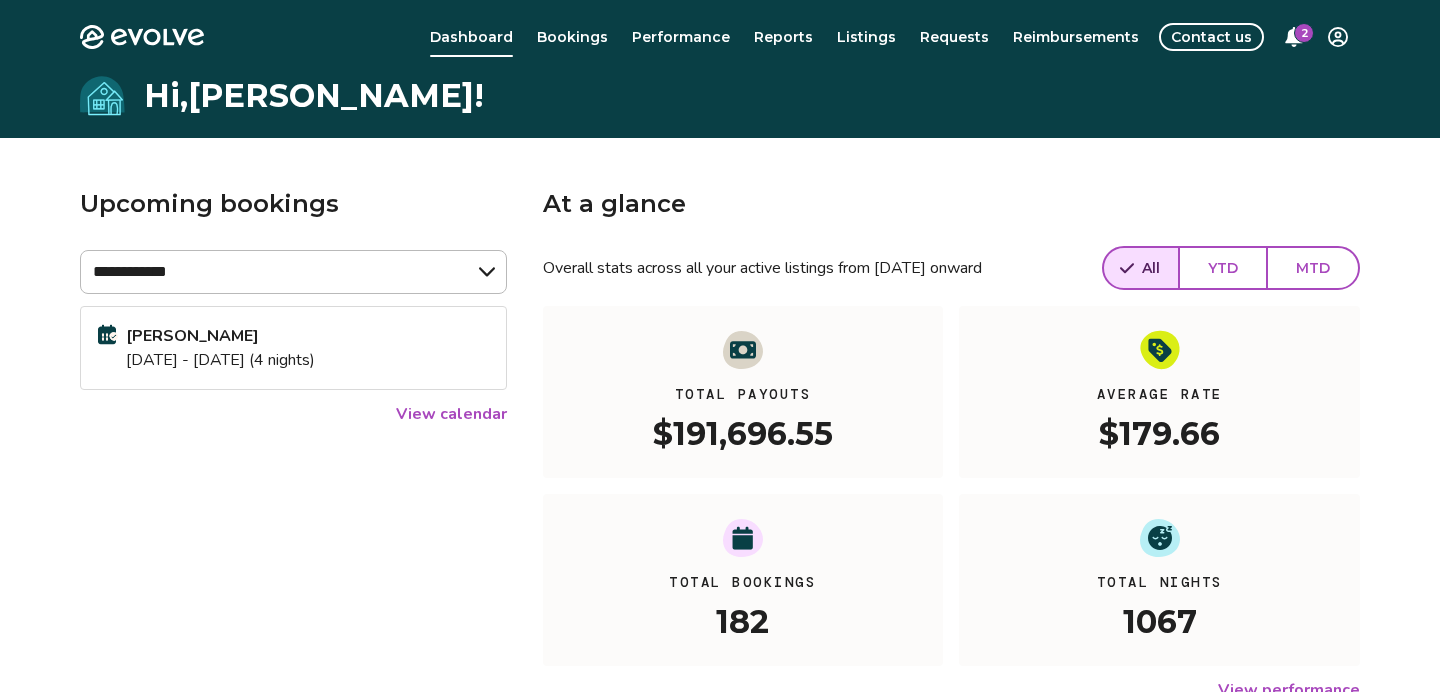 click on "Total Bookings 182" at bounding box center (743, 580) 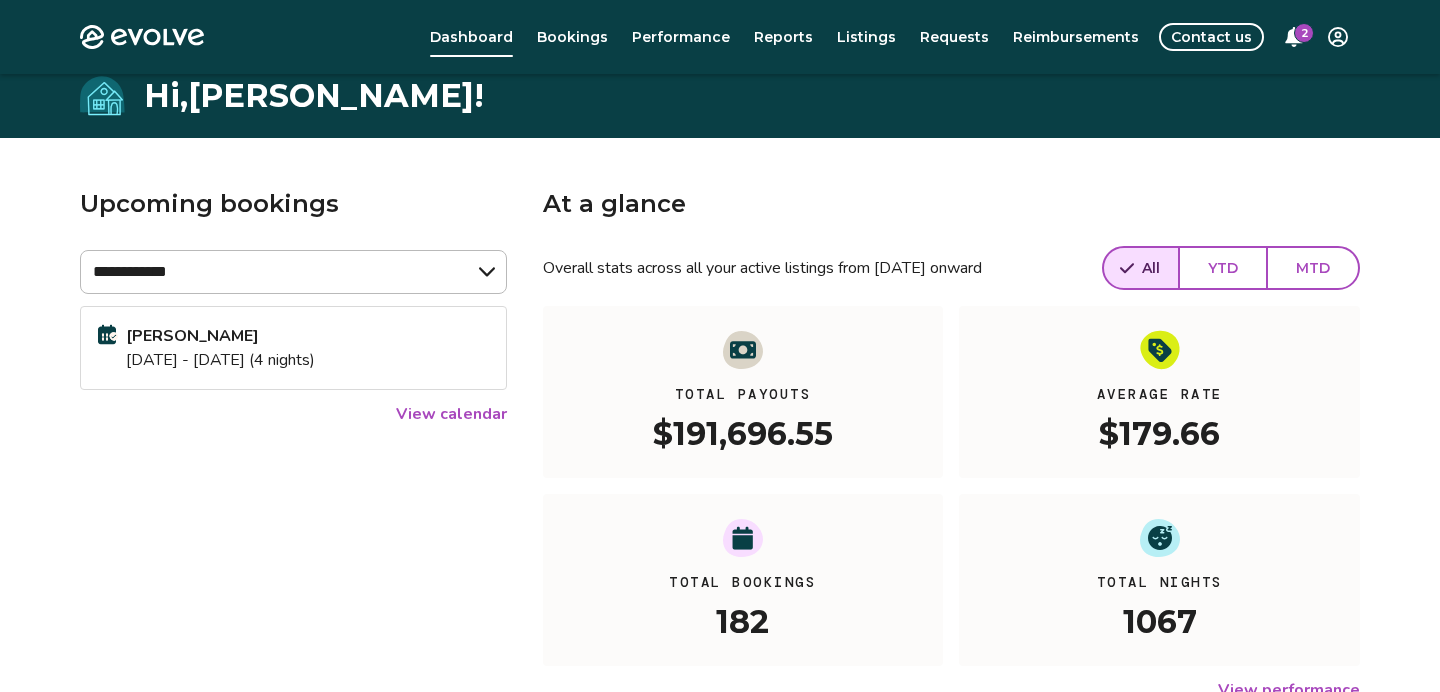 scroll, scrollTop: 54, scrollLeft: 0, axis: vertical 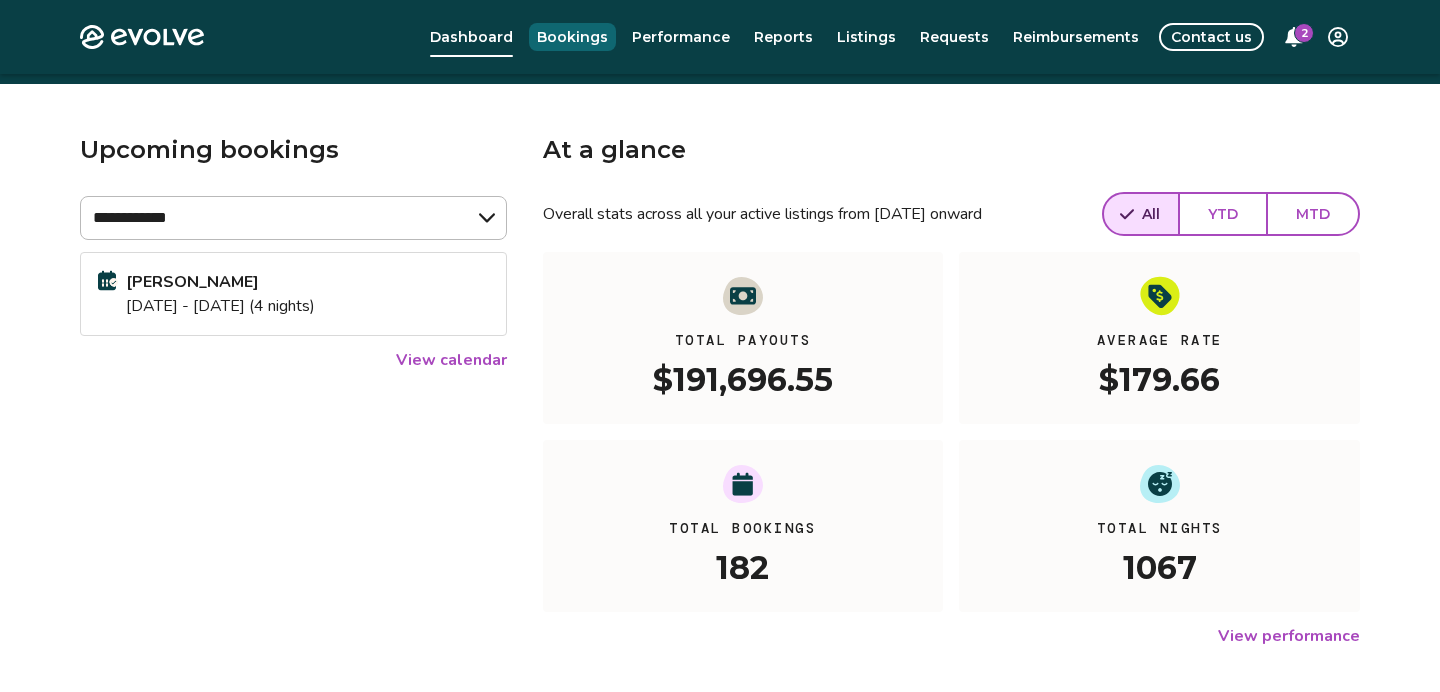 click on "Bookings" at bounding box center (572, 37) 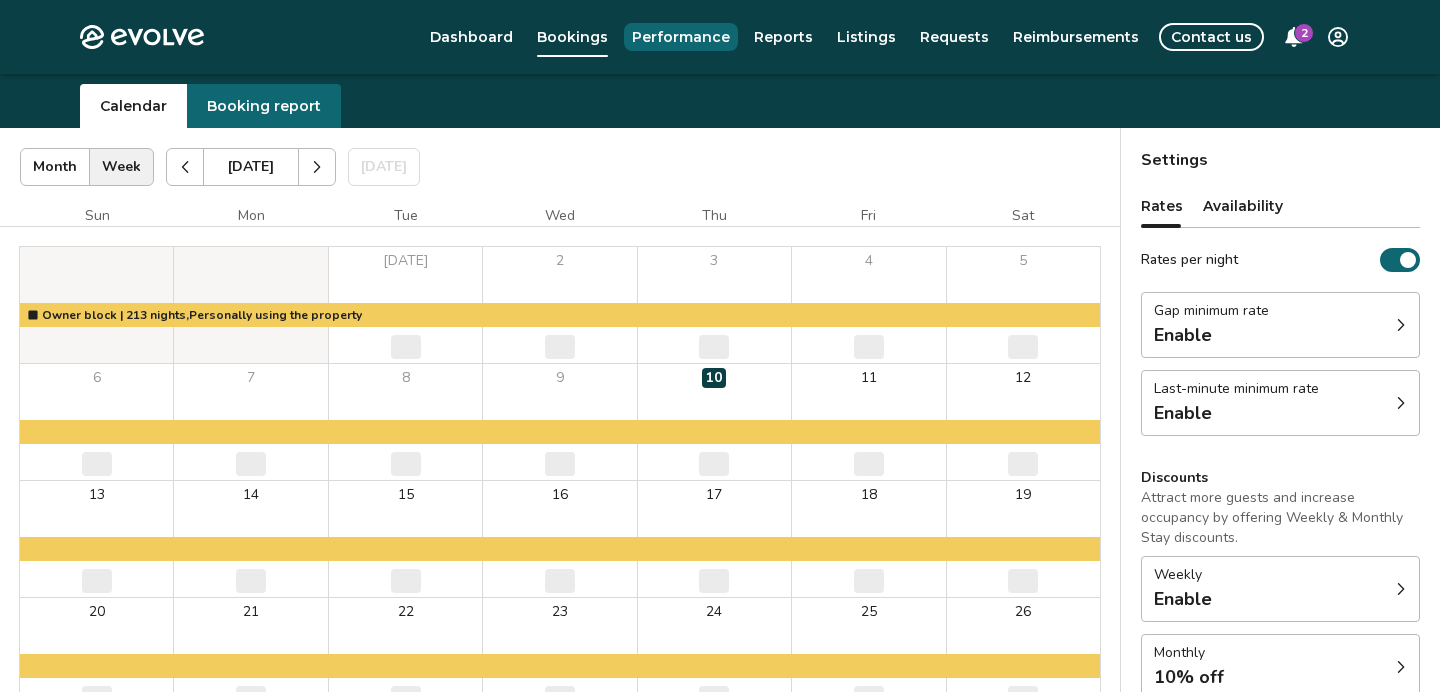 click on "Performance" at bounding box center (681, 37) 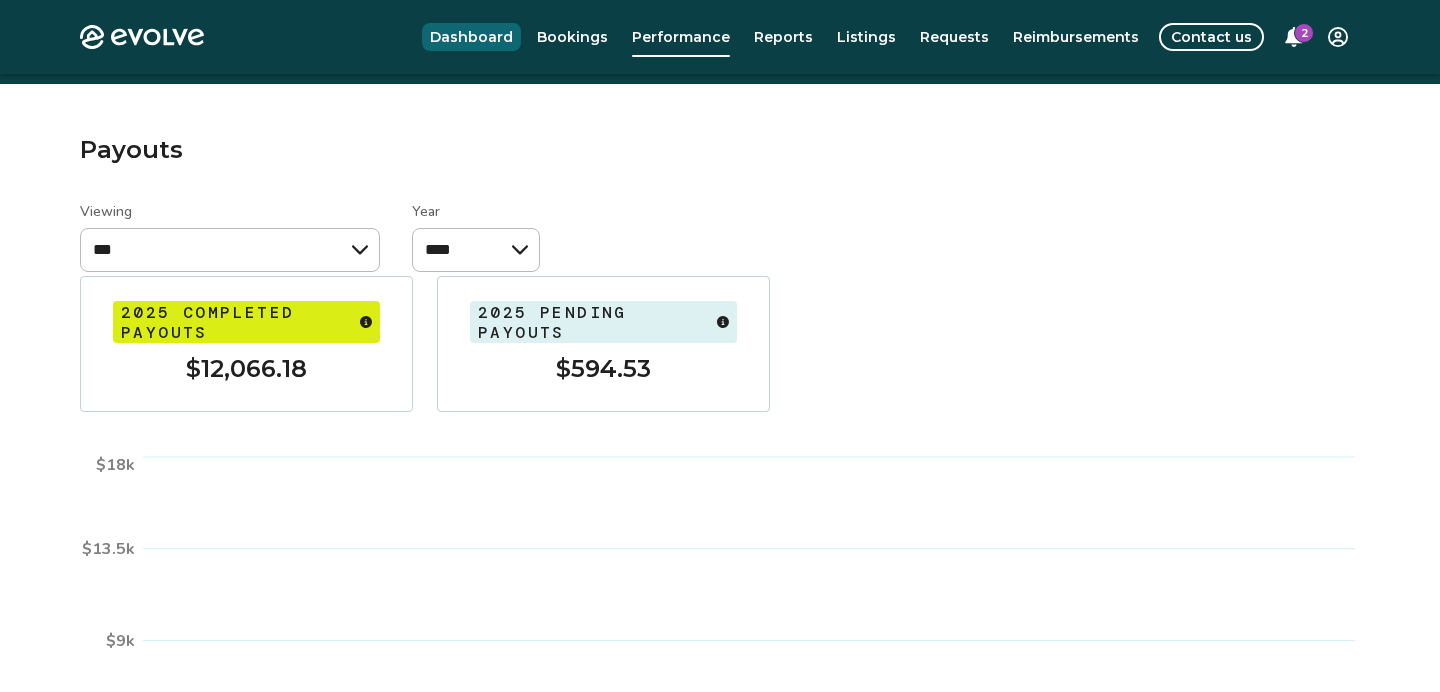 click on "Dashboard" at bounding box center (471, 37) 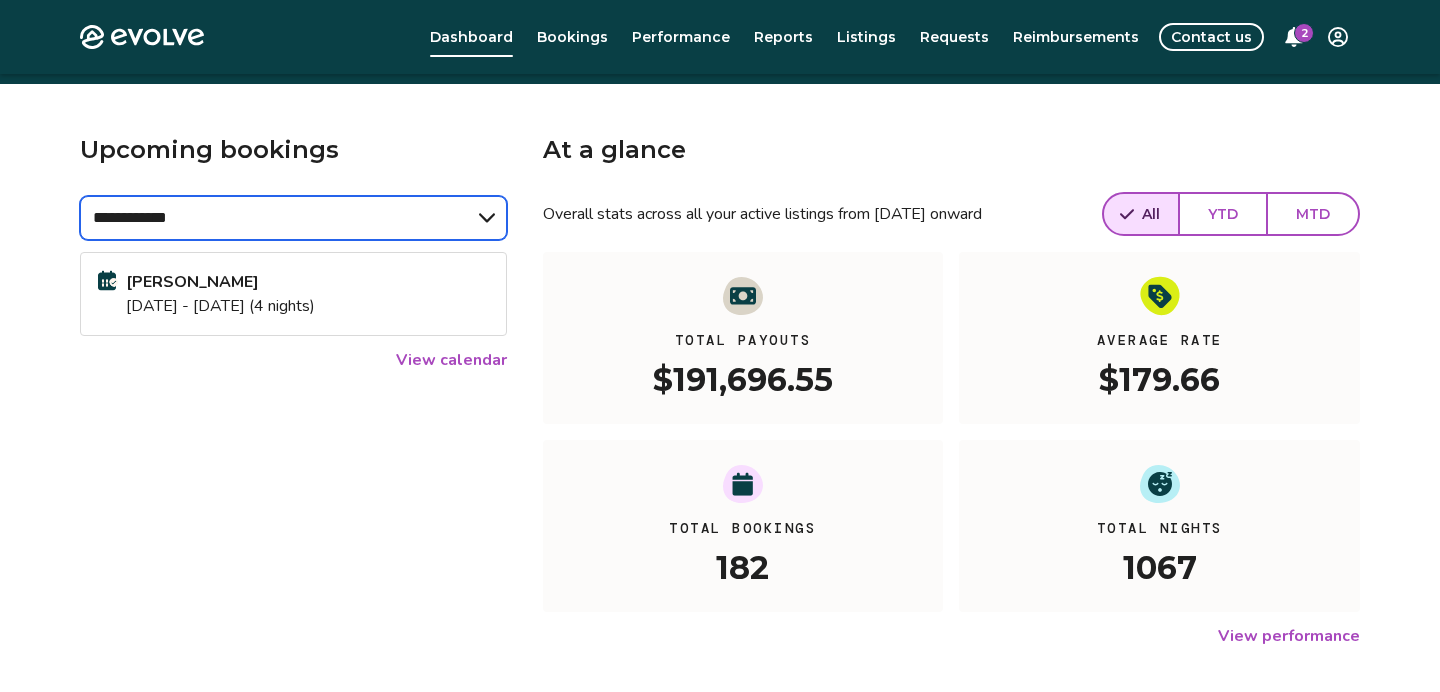 click on "**********" at bounding box center [293, 218] 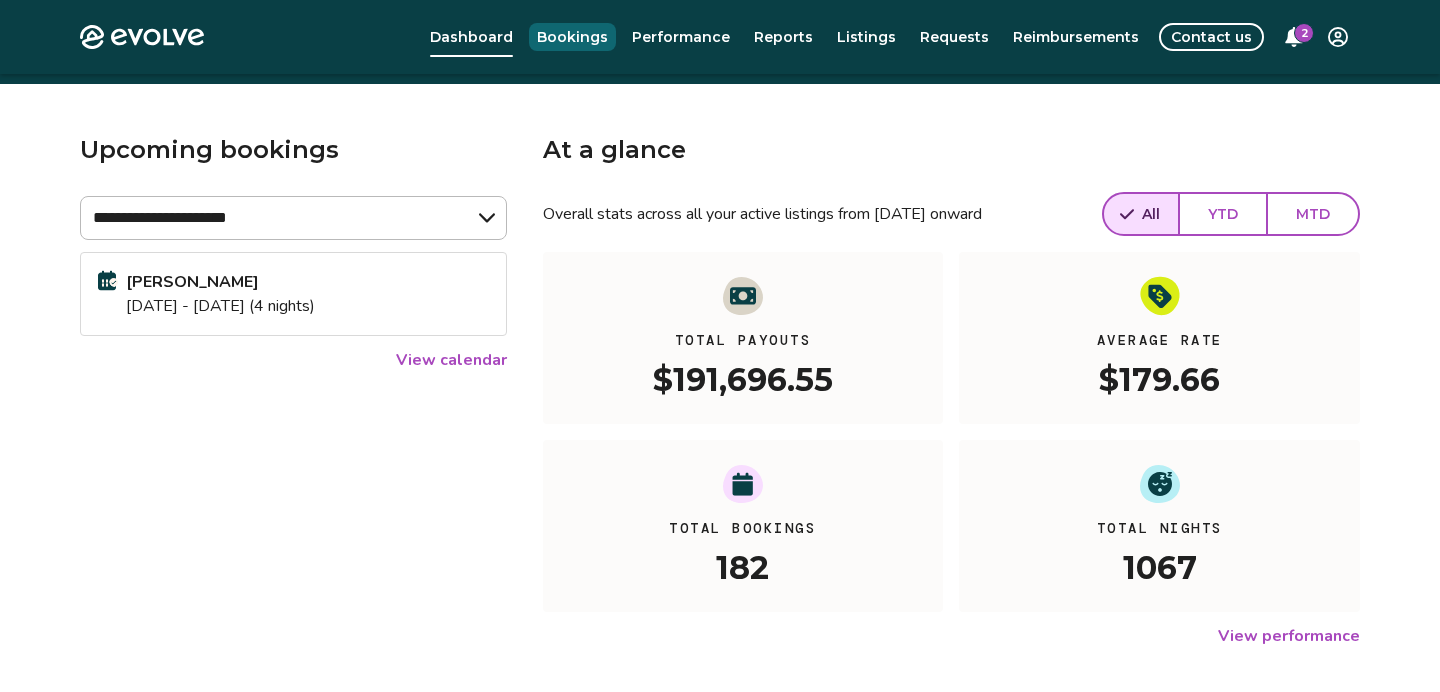 click on "Bookings" at bounding box center (572, 37) 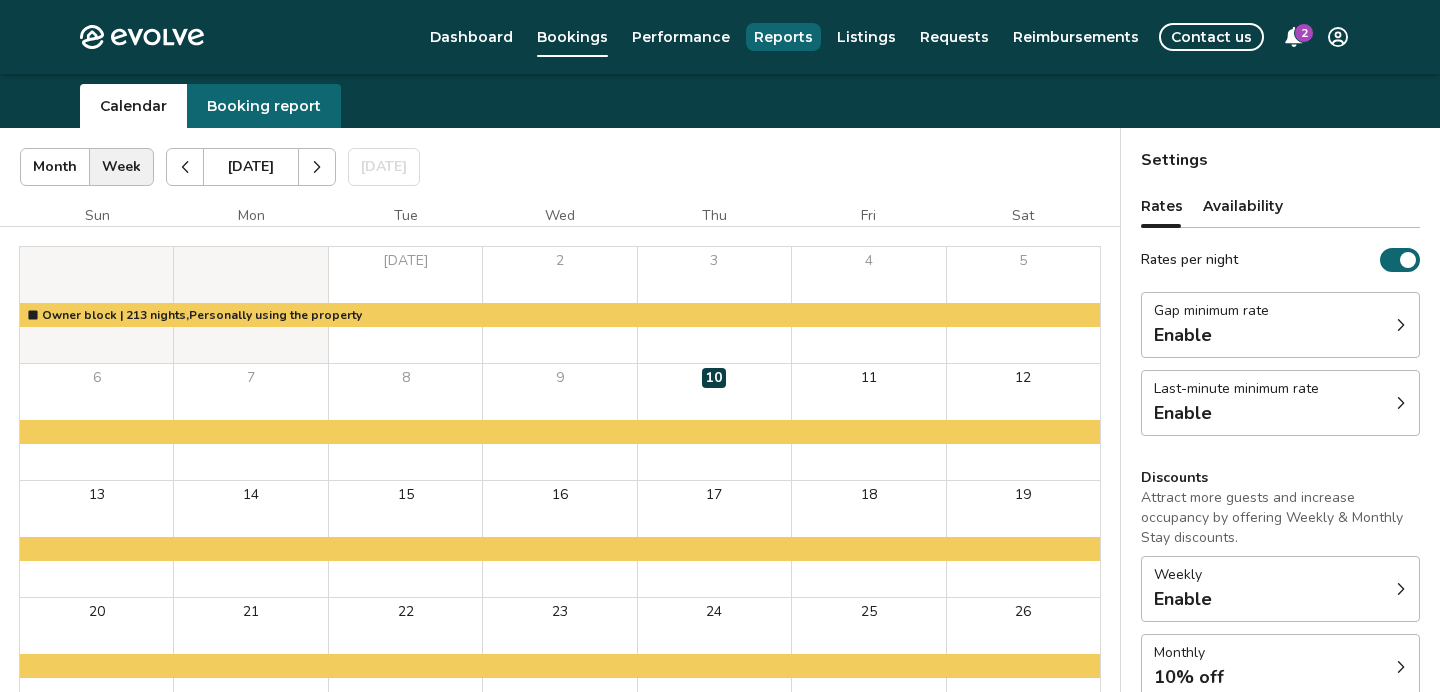 click on "Reports" at bounding box center [783, 37] 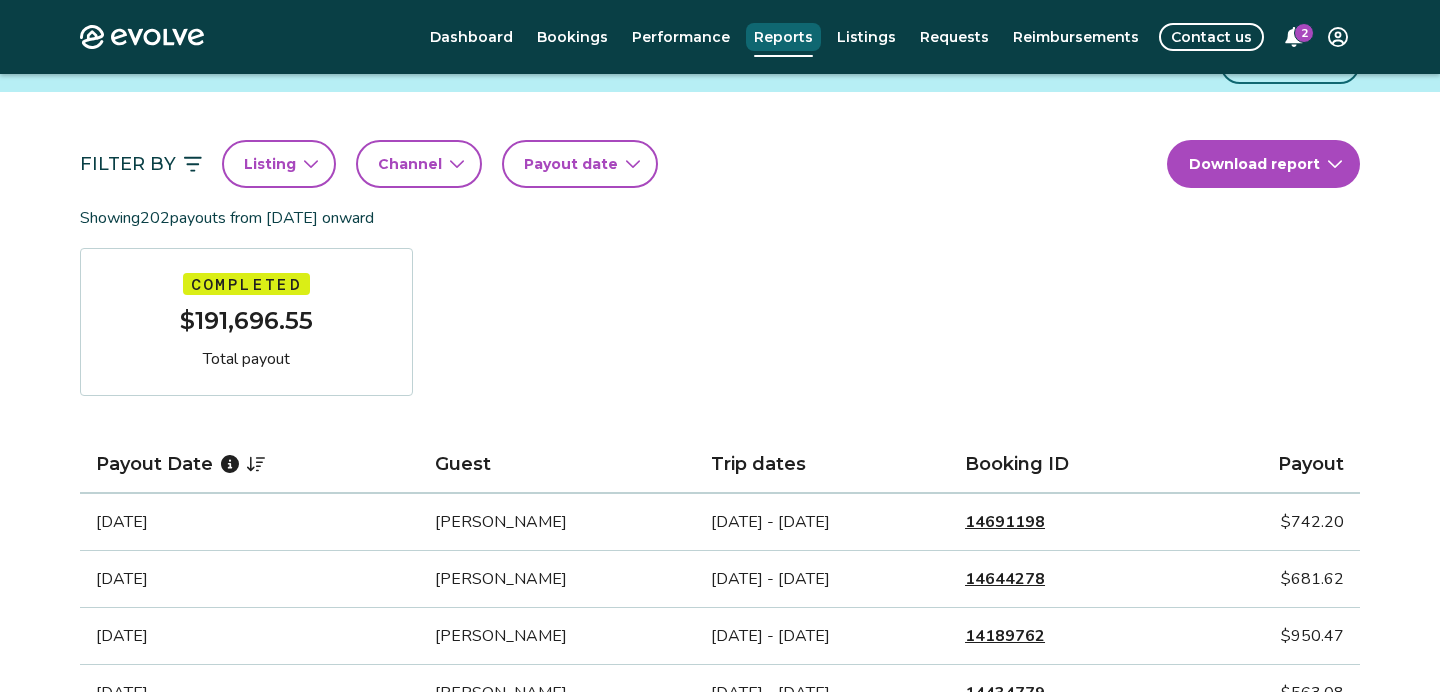 scroll, scrollTop: 150, scrollLeft: 0, axis: vertical 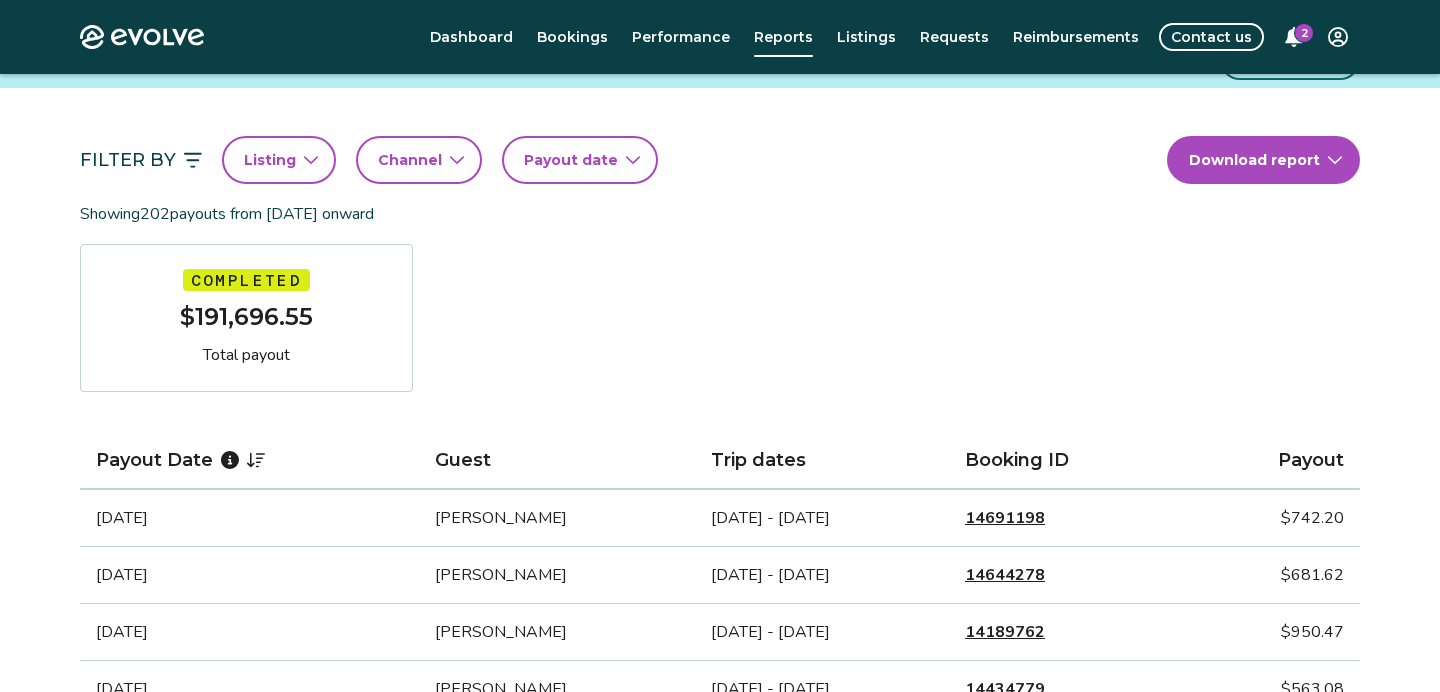click on "14644278" at bounding box center (1005, 575) 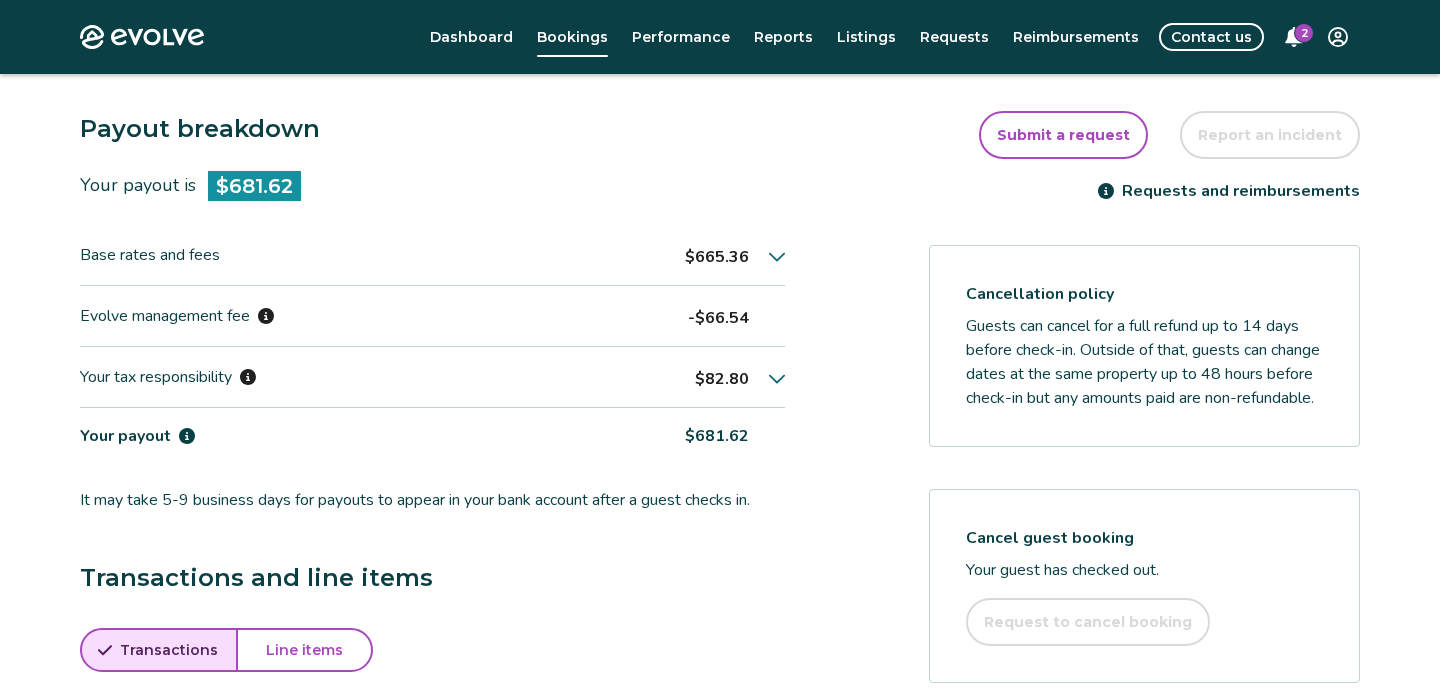 scroll, scrollTop: 506, scrollLeft: 0, axis: vertical 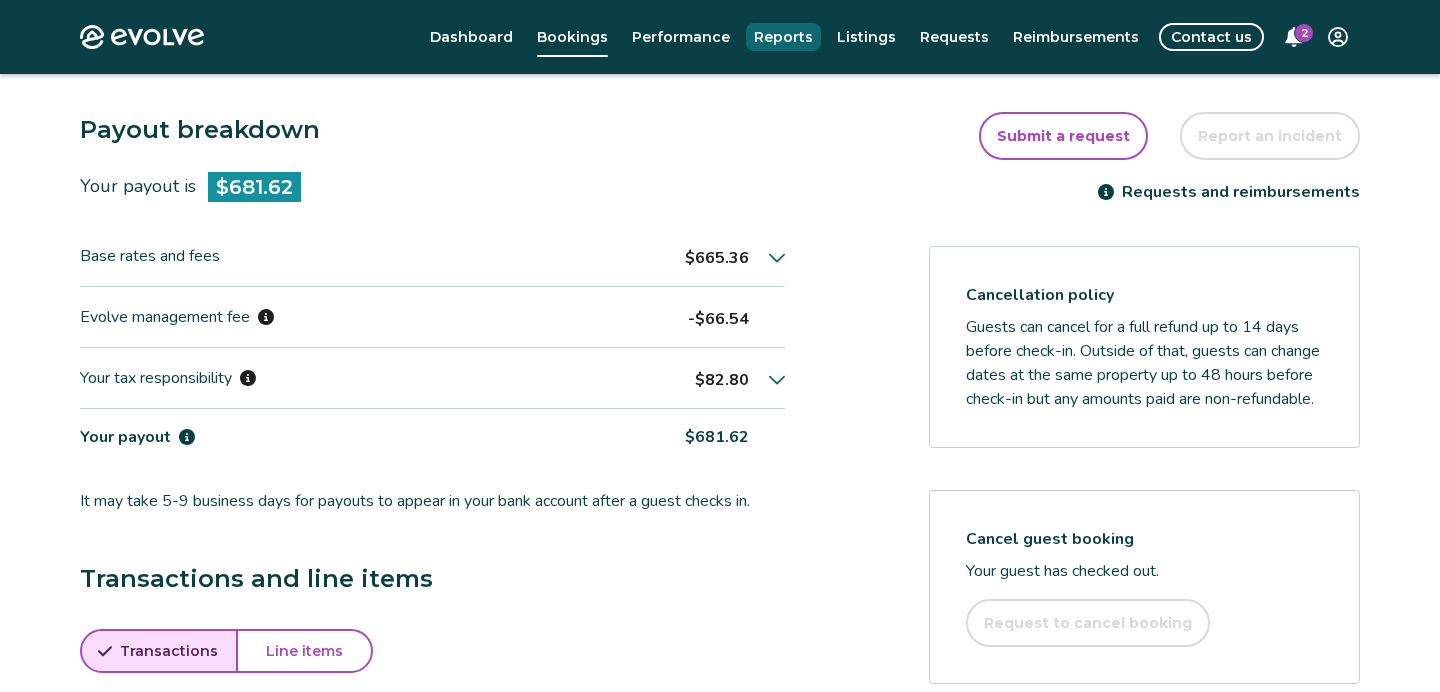 click on "Reports" at bounding box center (783, 37) 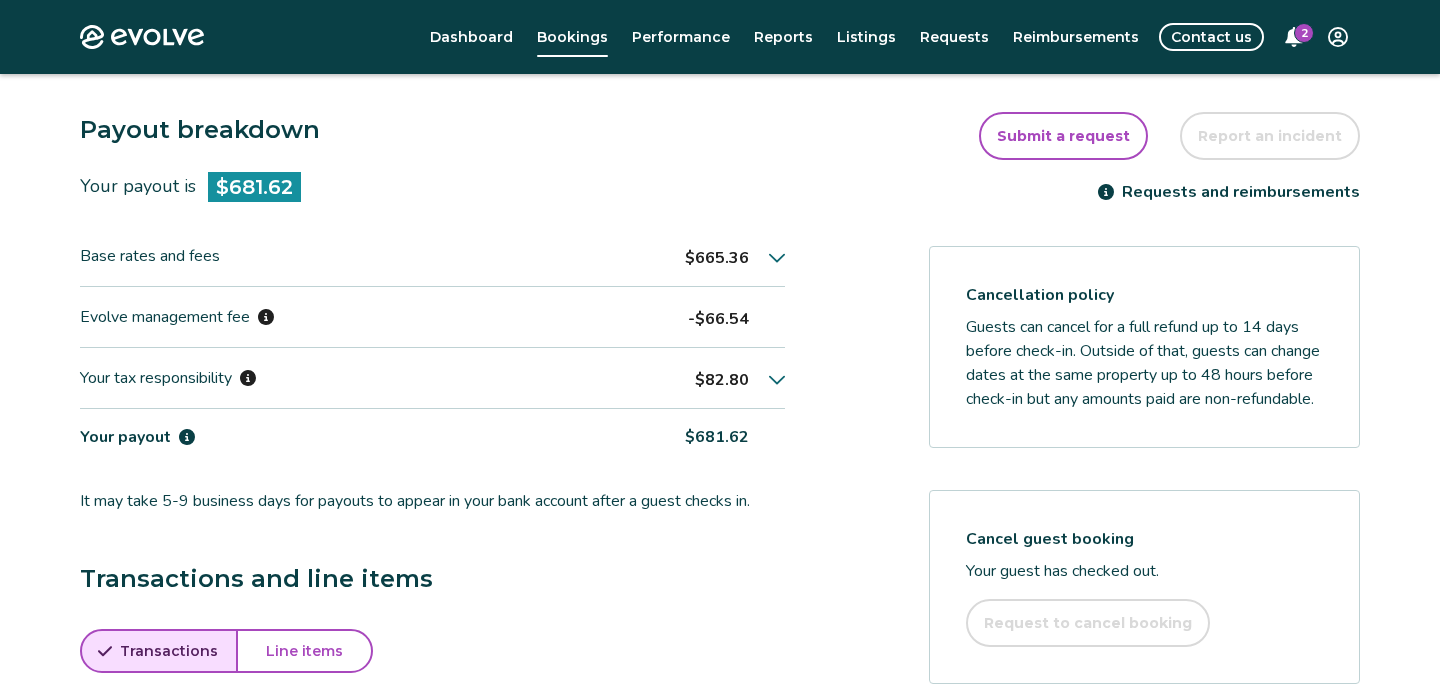 scroll, scrollTop: 0, scrollLeft: 0, axis: both 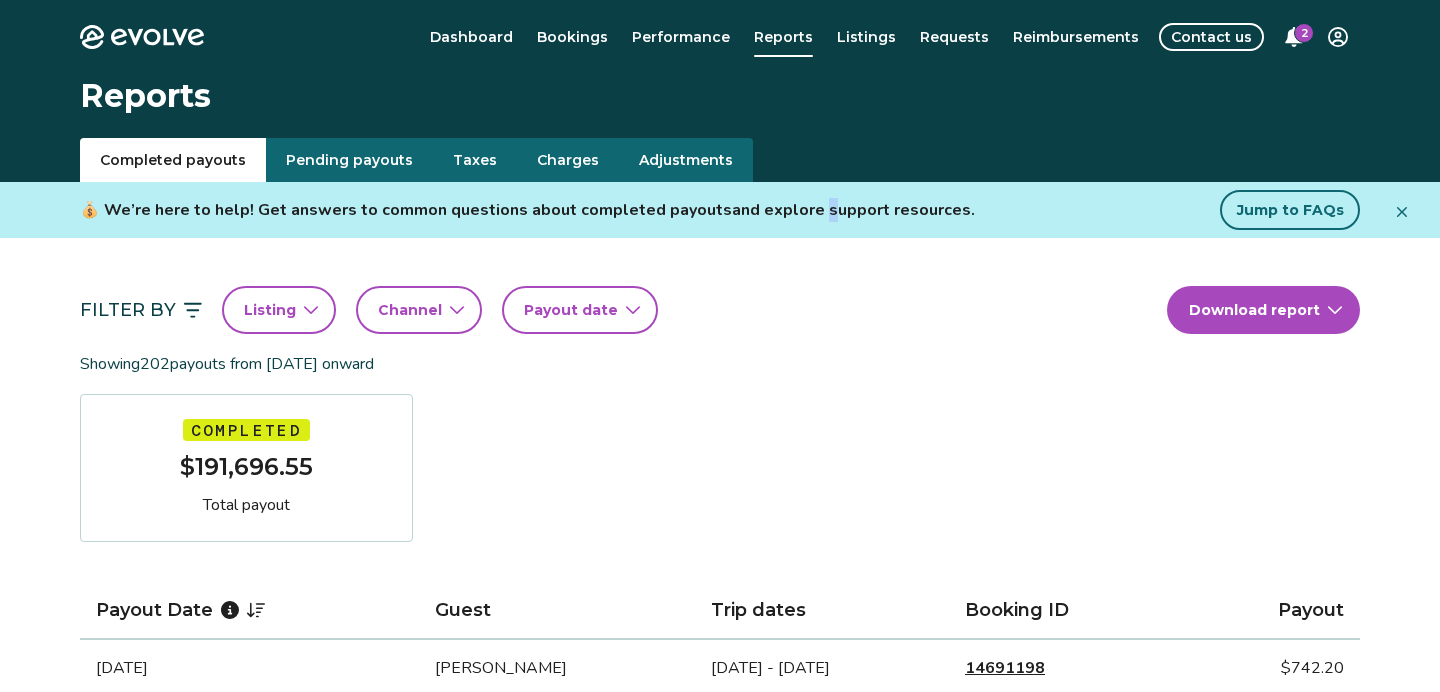 click on "Taxes" at bounding box center [475, 160] 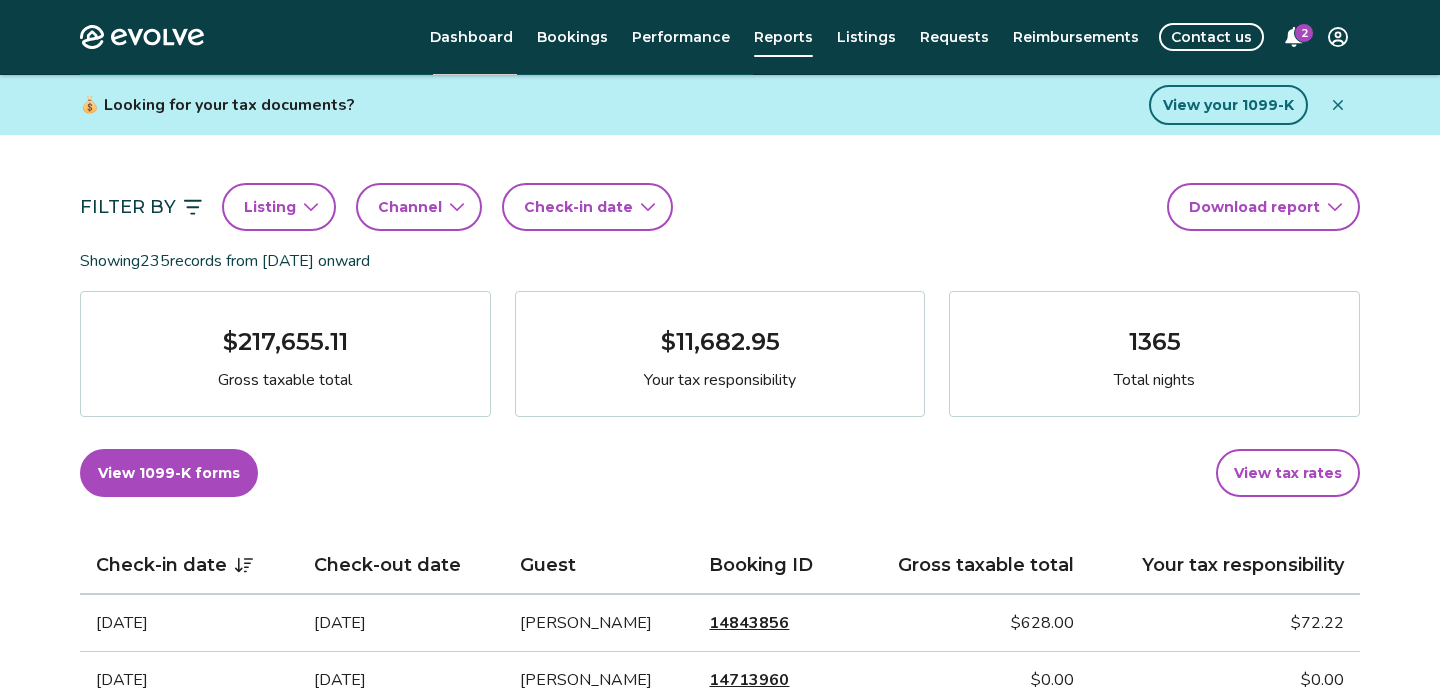 scroll, scrollTop: 111, scrollLeft: 0, axis: vertical 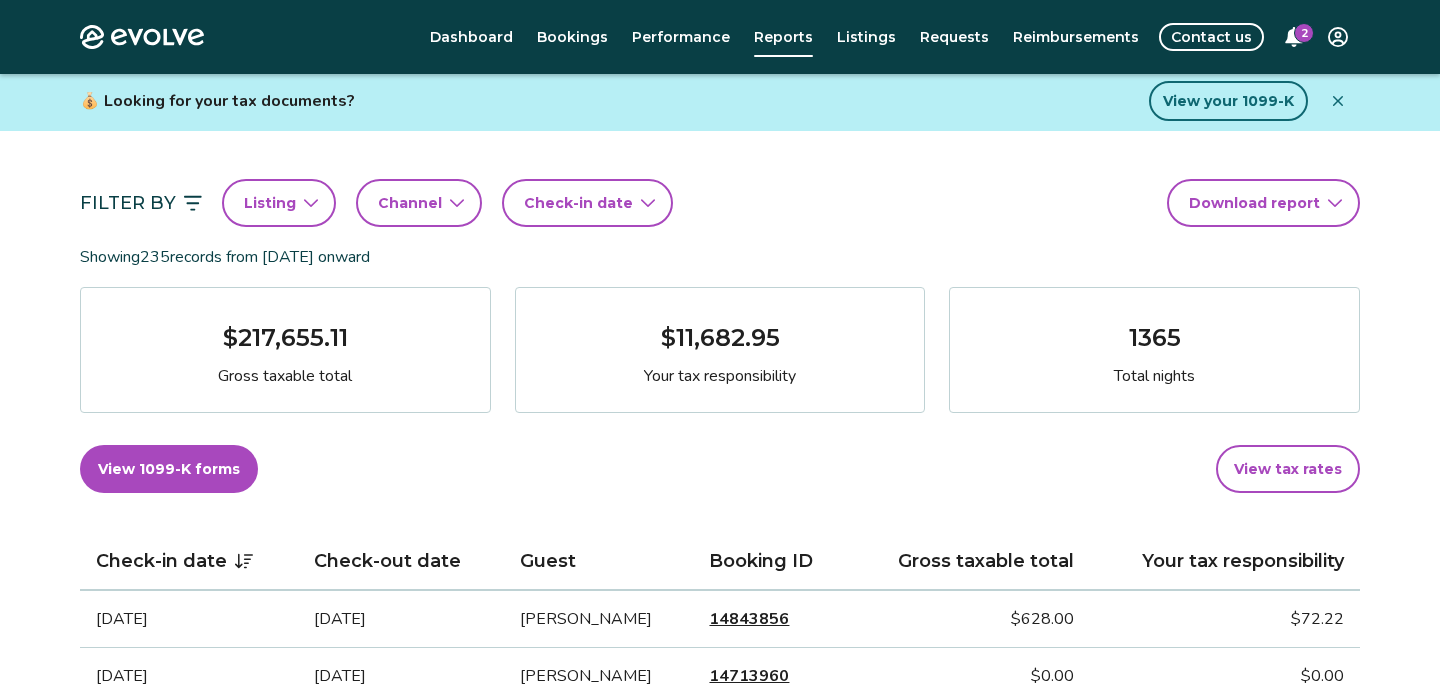 click 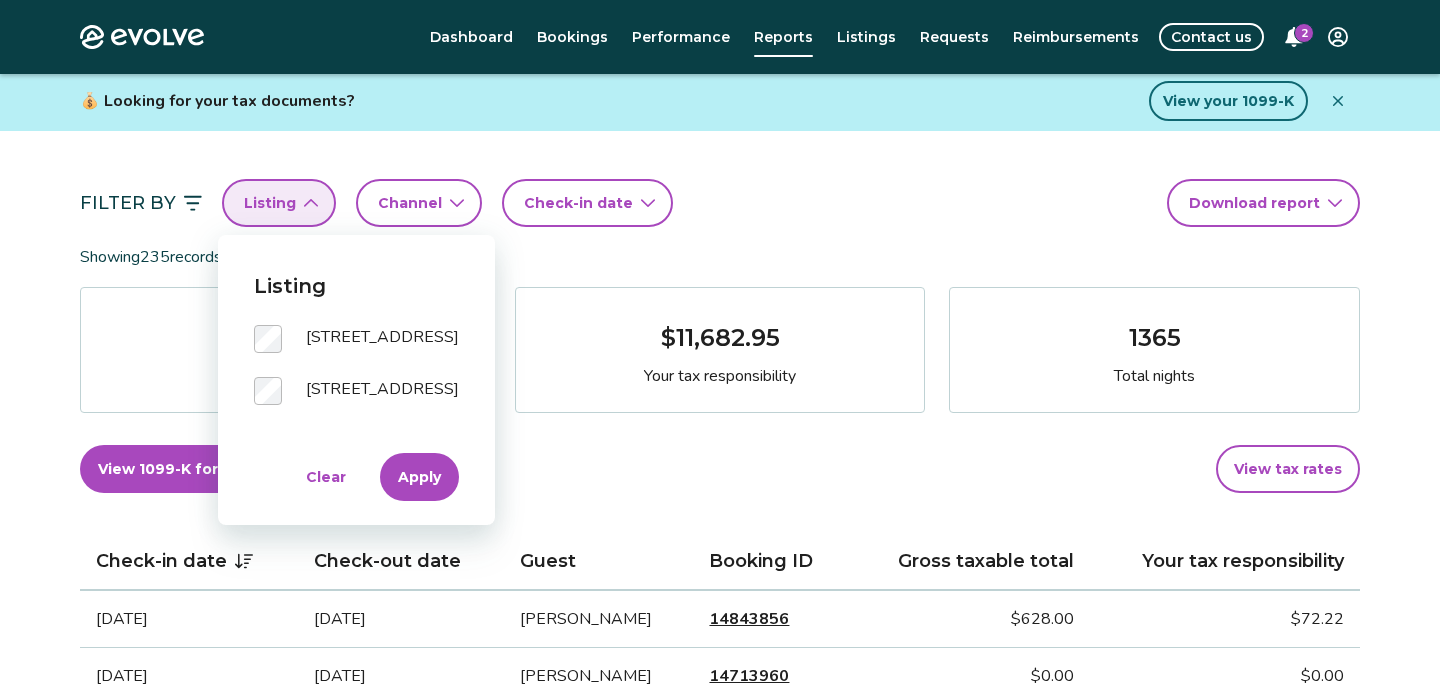 click on "Apply" at bounding box center (419, 477) 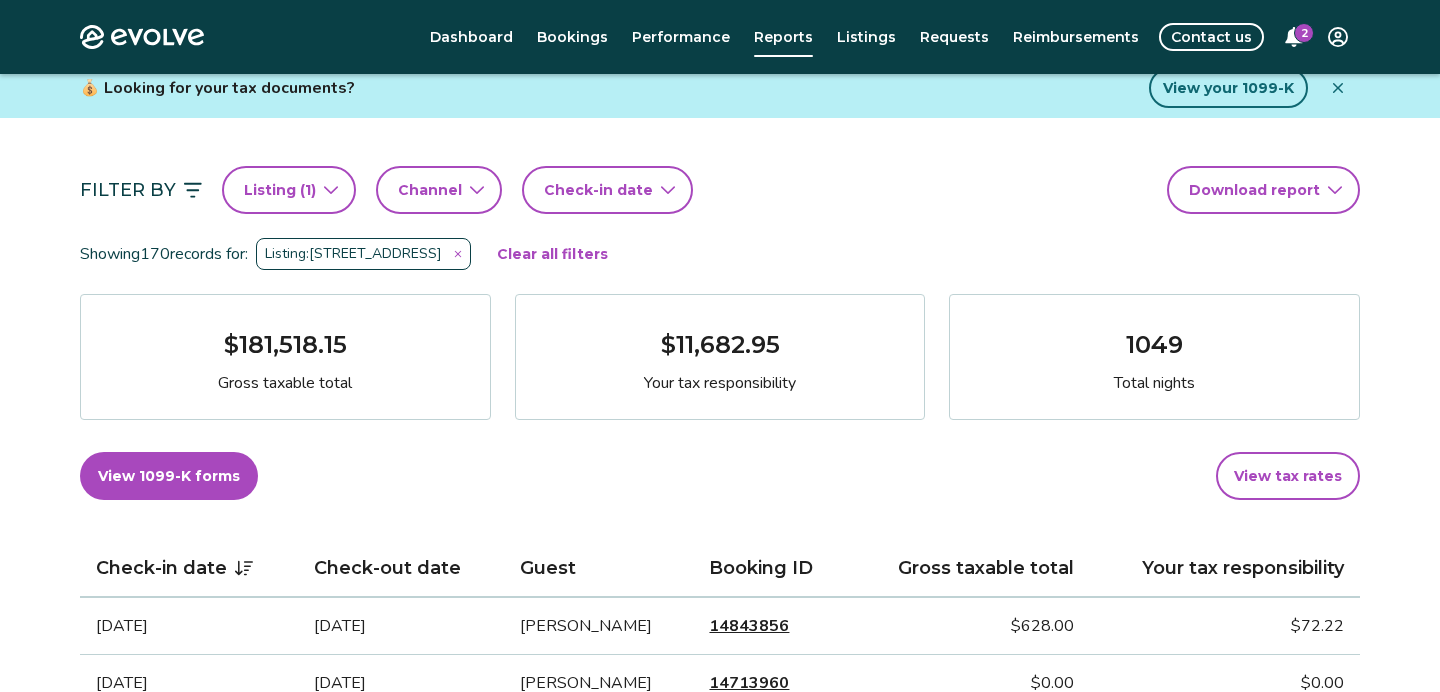 scroll, scrollTop: 114, scrollLeft: 0, axis: vertical 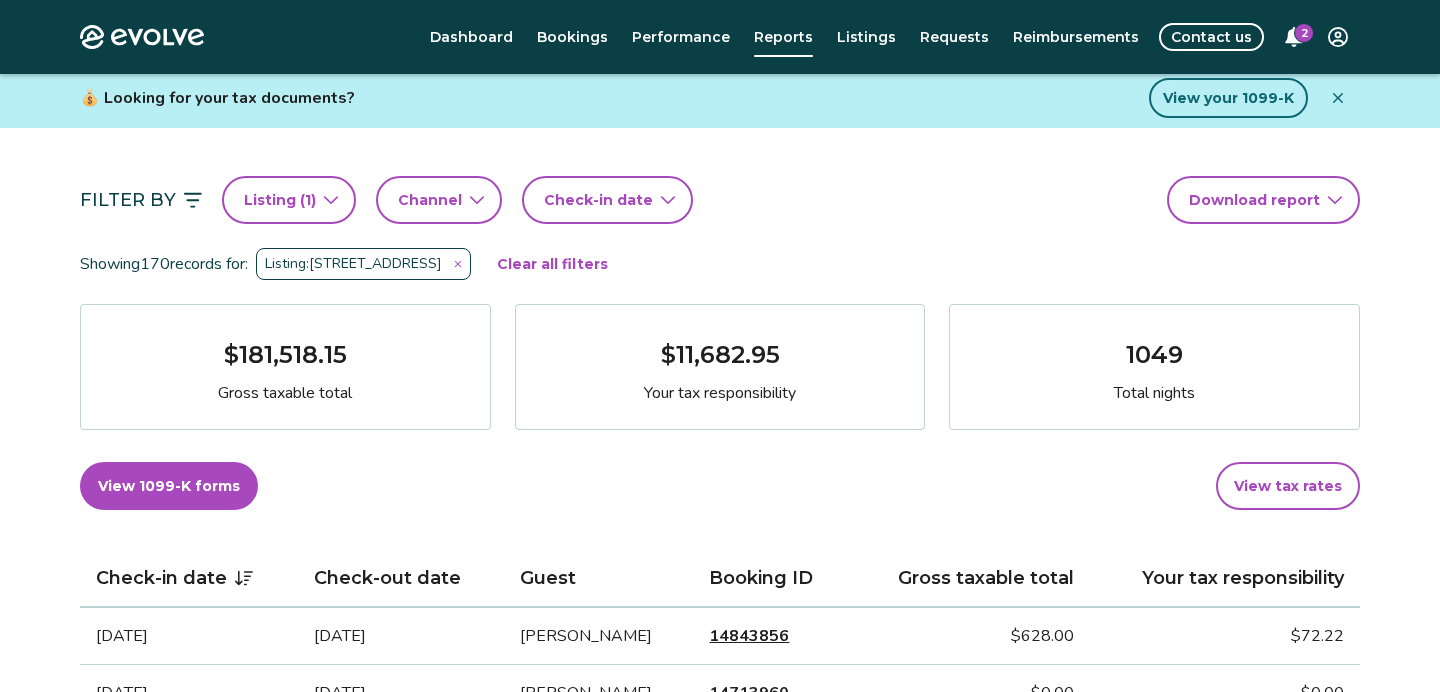click on "Check-in date" at bounding box center (598, 200) 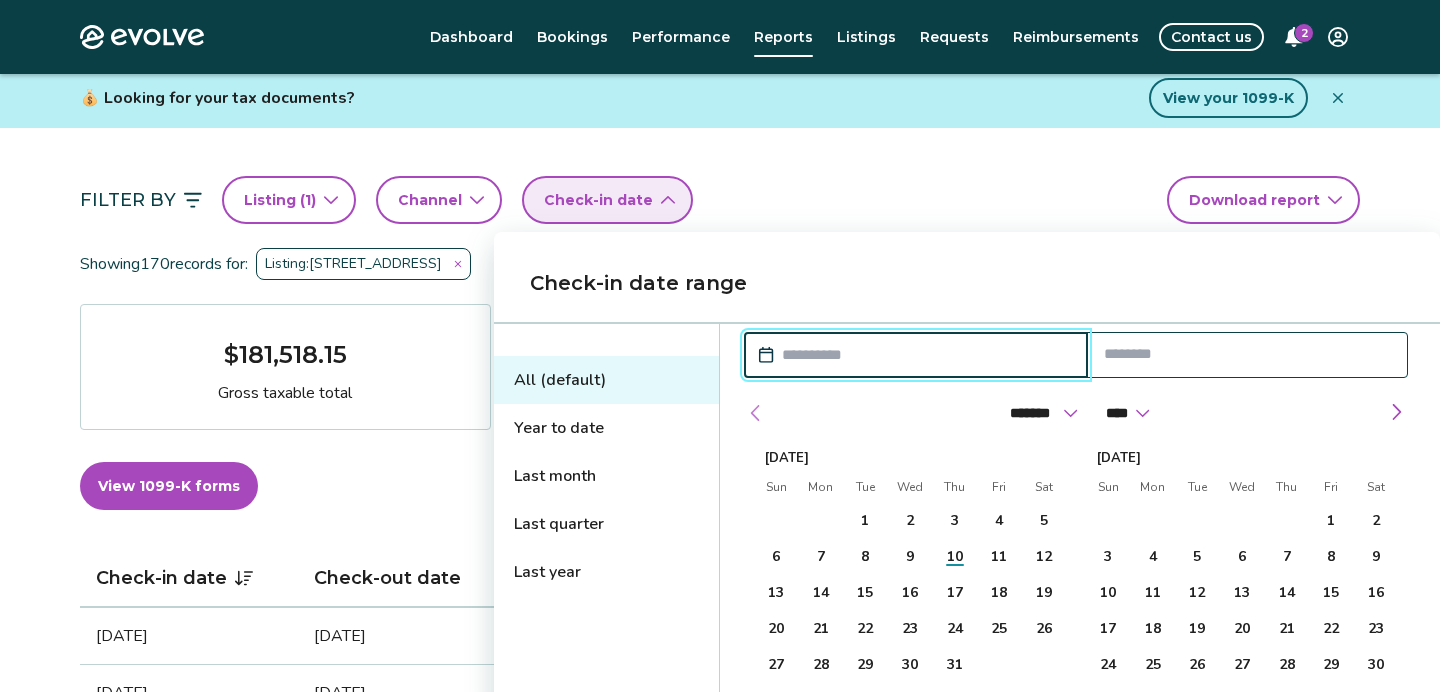 click at bounding box center (756, 413) 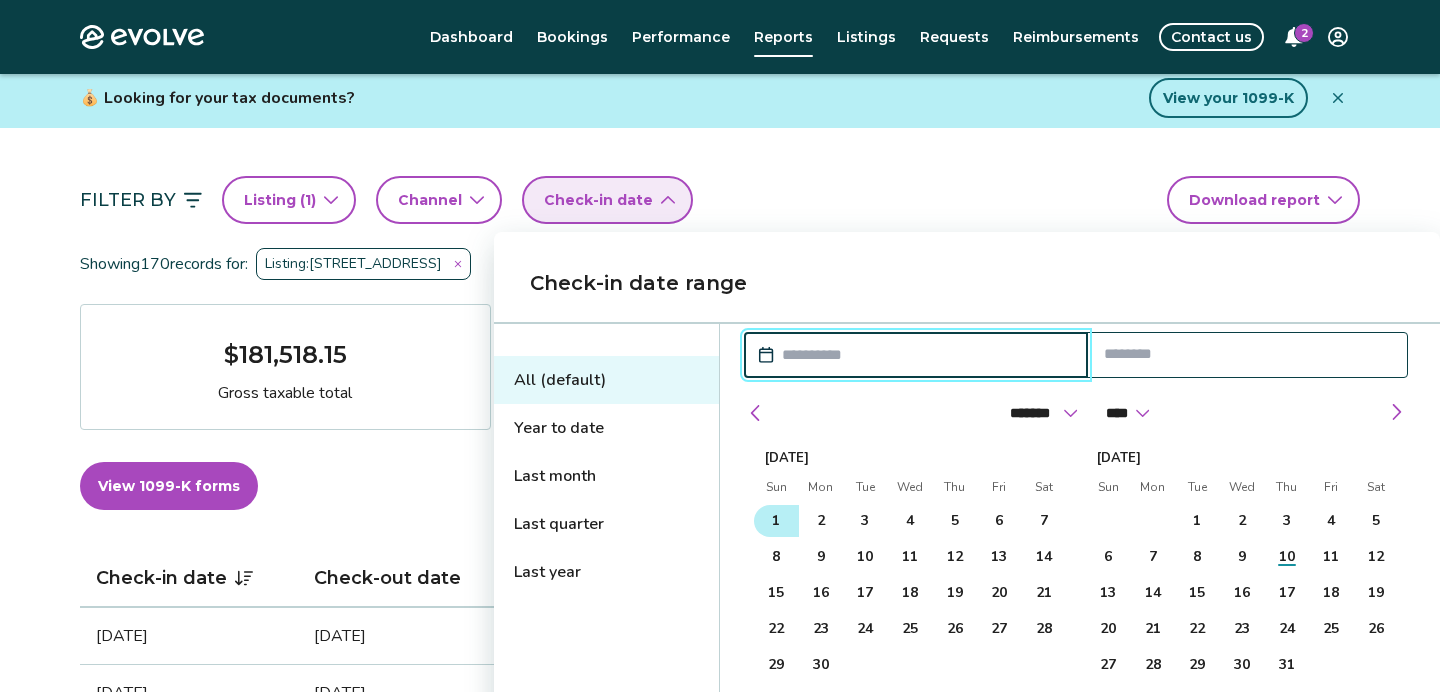 click on "[DATE] Sun Mon Tue Wed Thu Fri Sat 1 2 3 4 5 6 7 8 9 10 11 12 13 14 15 16 17 18 19 20 21 22 23 24 25 26 27 28 29 30 1 2 3 4 5" at bounding box center (910, 570) 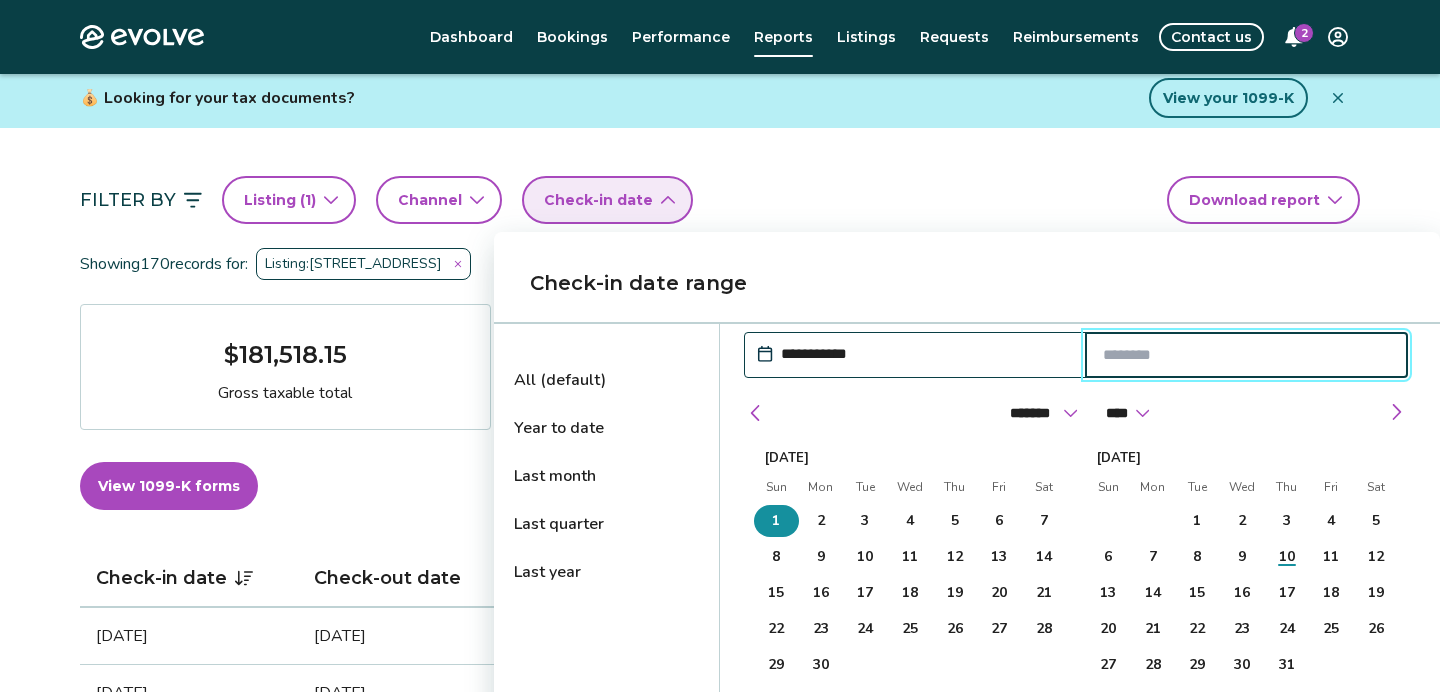 scroll, scrollTop: 116, scrollLeft: 0, axis: vertical 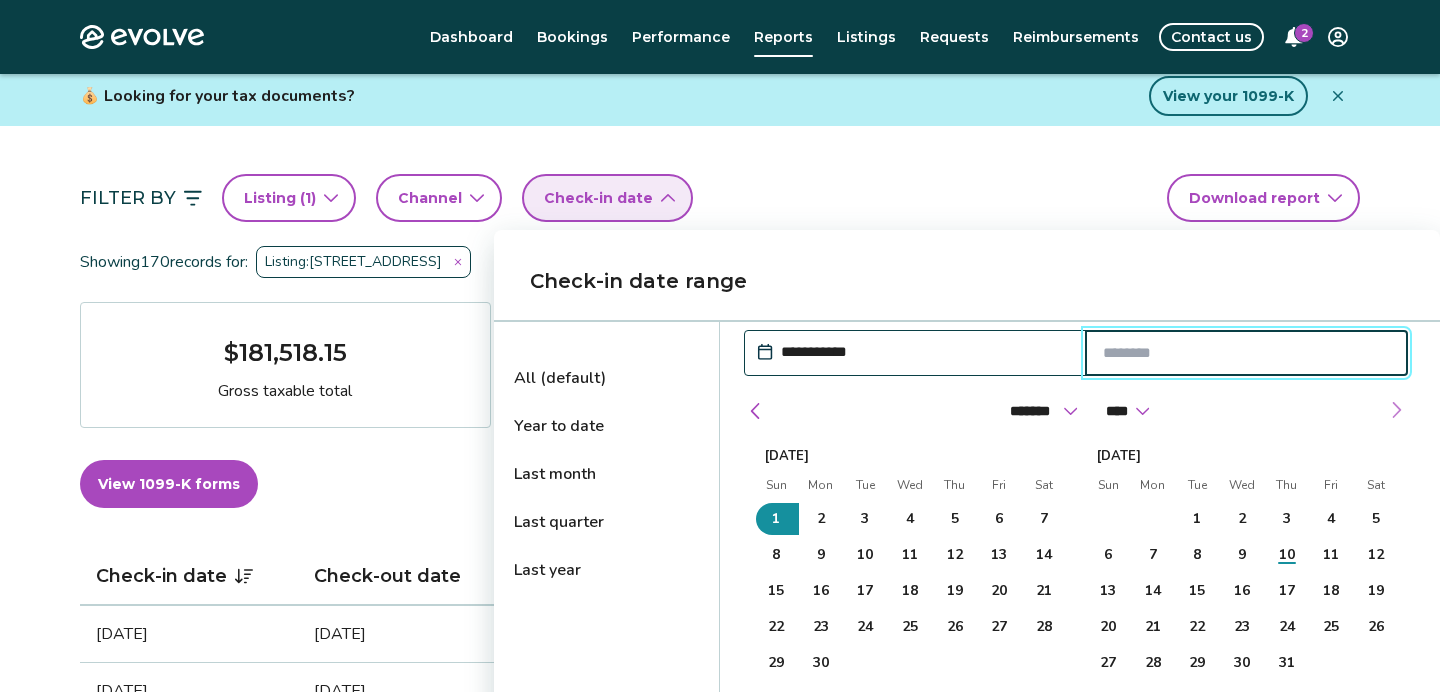 click at bounding box center [1396, 410] 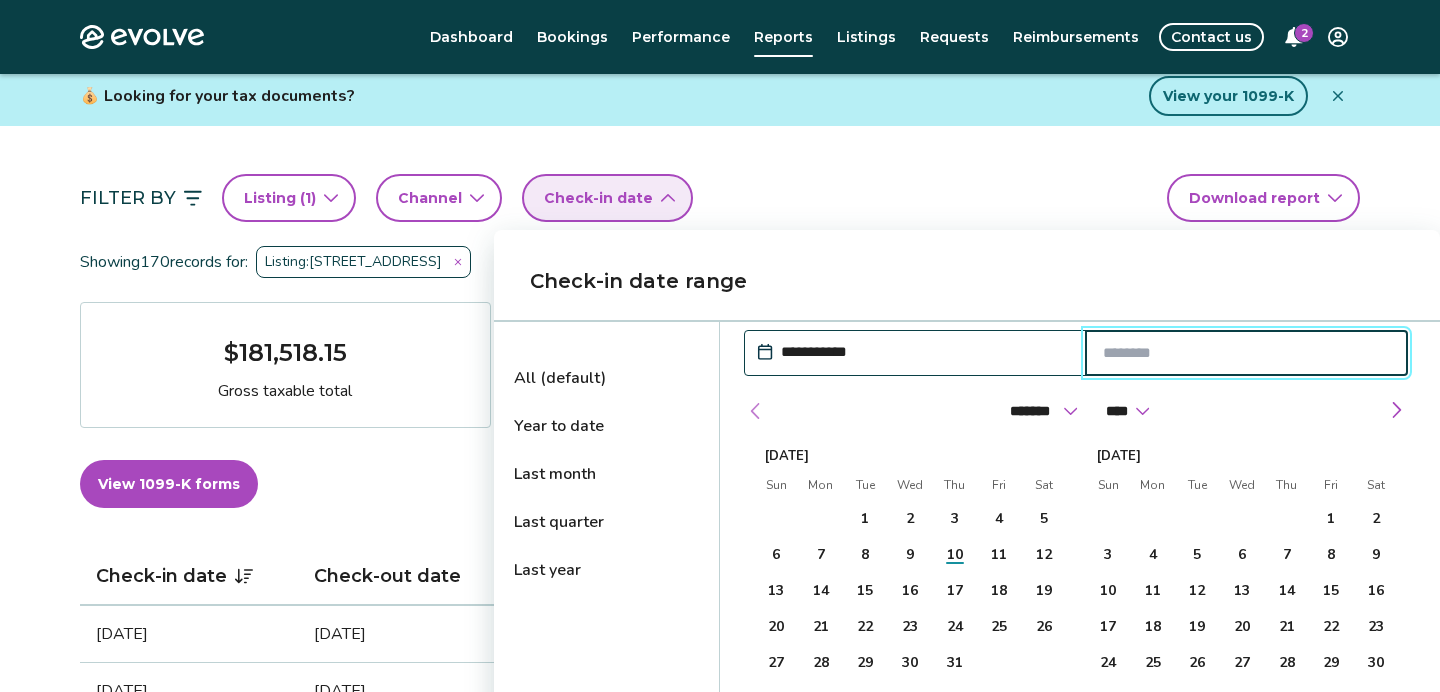 click at bounding box center (756, 411) 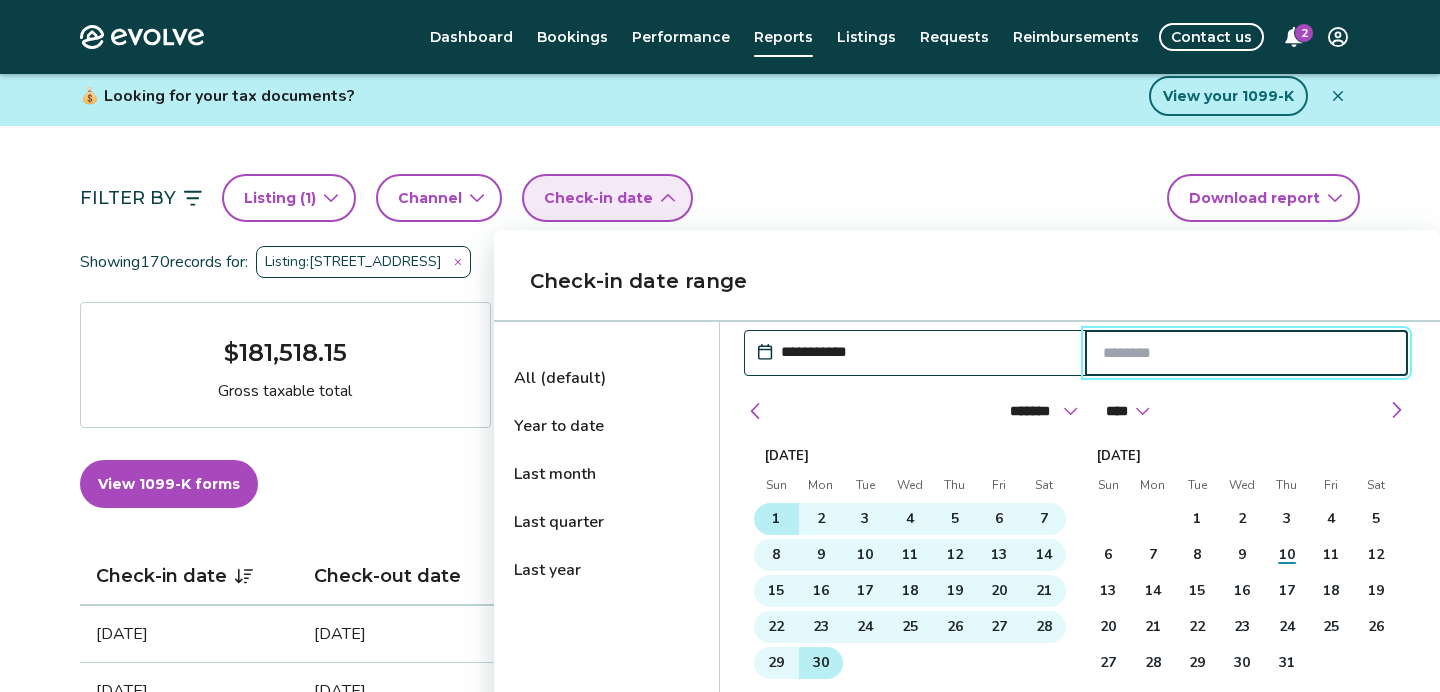 click on "30" at bounding box center (821, 663) 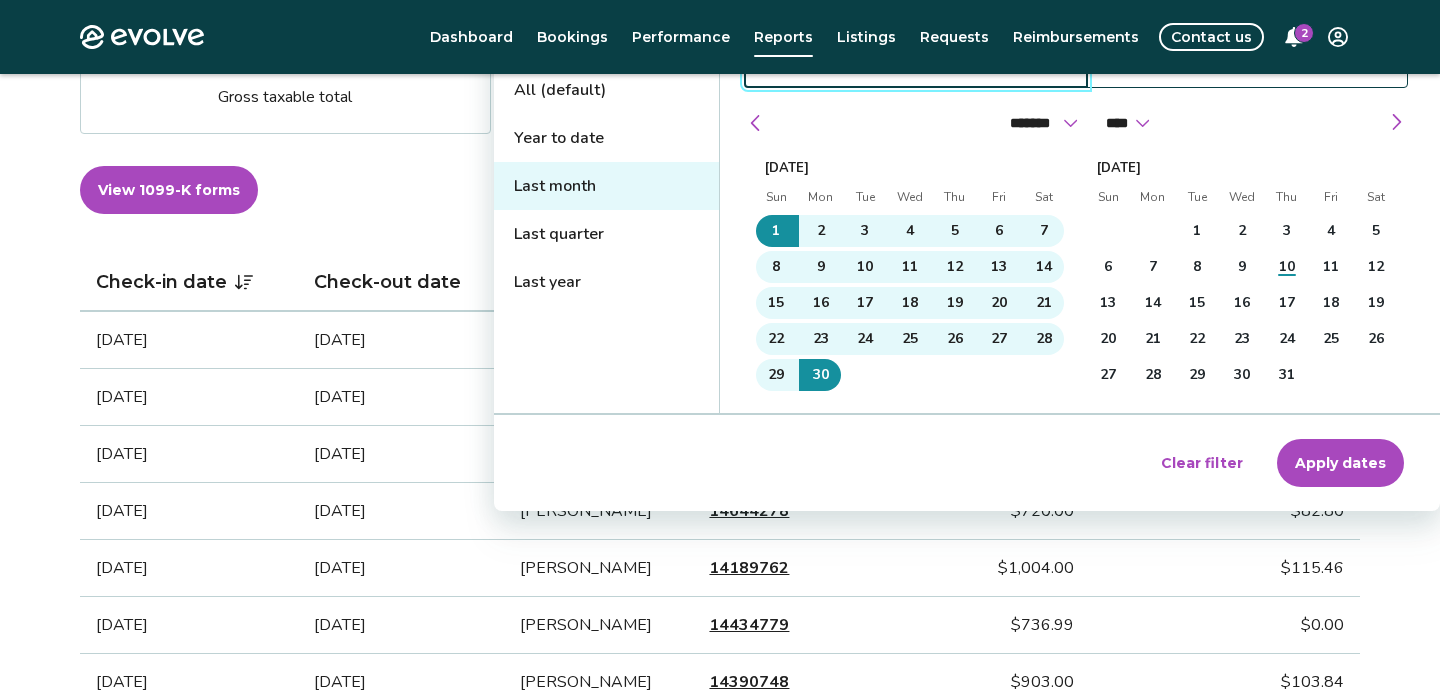scroll, scrollTop: 412, scrollLeft: 0, axis: vertical 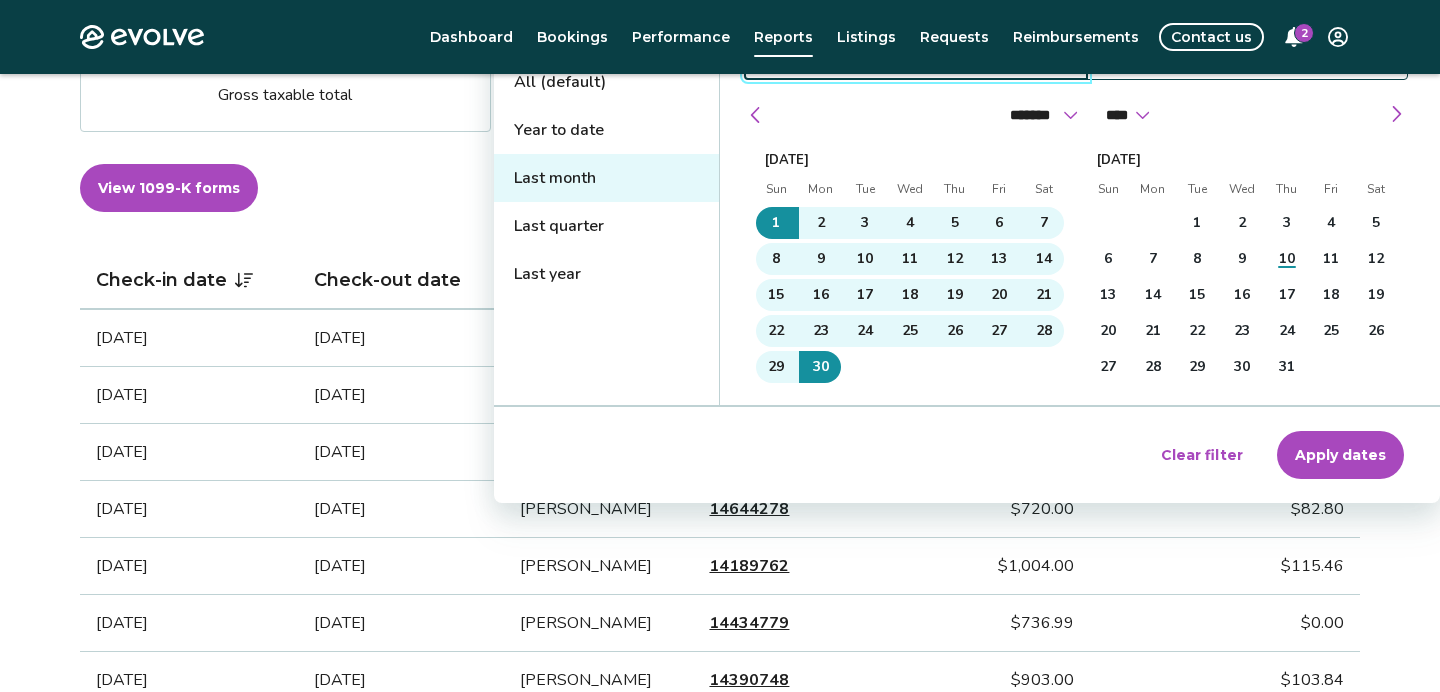 click on "Apply dates" at bounding box center [1340, 455] 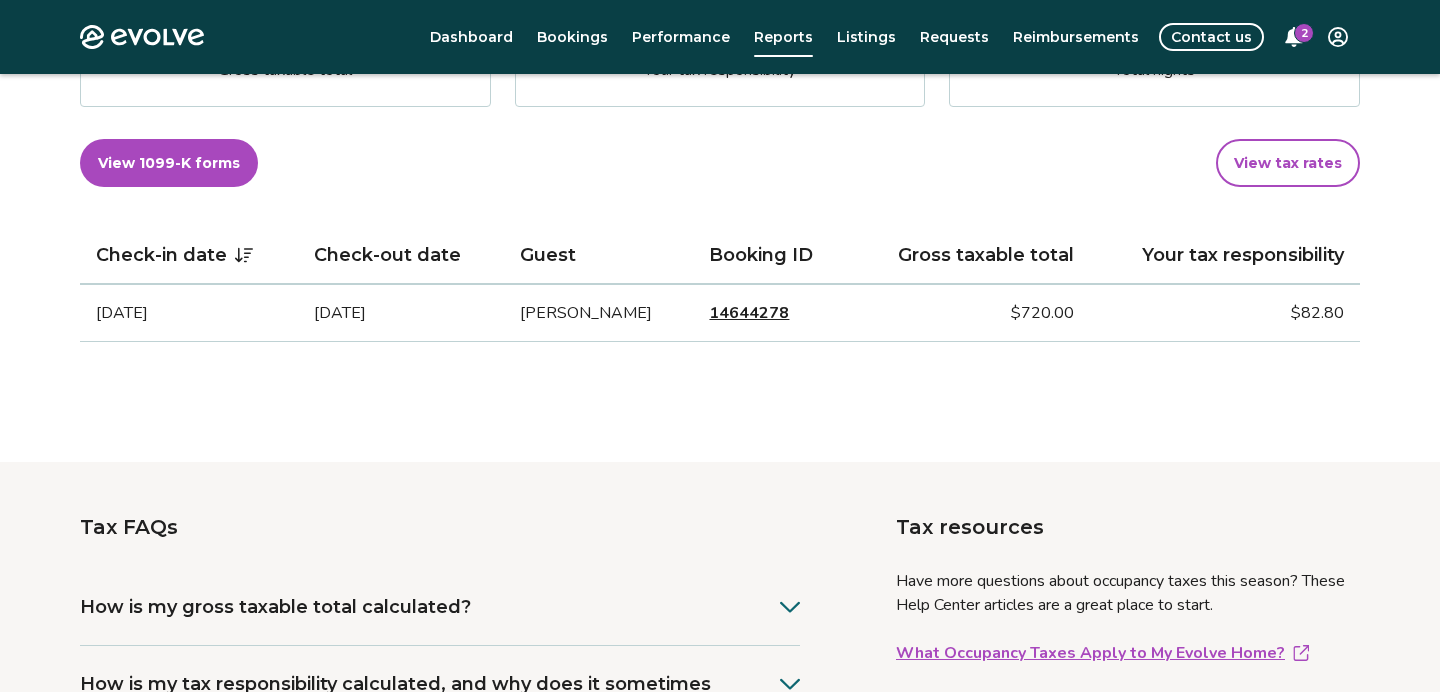 scroll, scrollTop: 457, scrollLeft: 0, axis: vertical 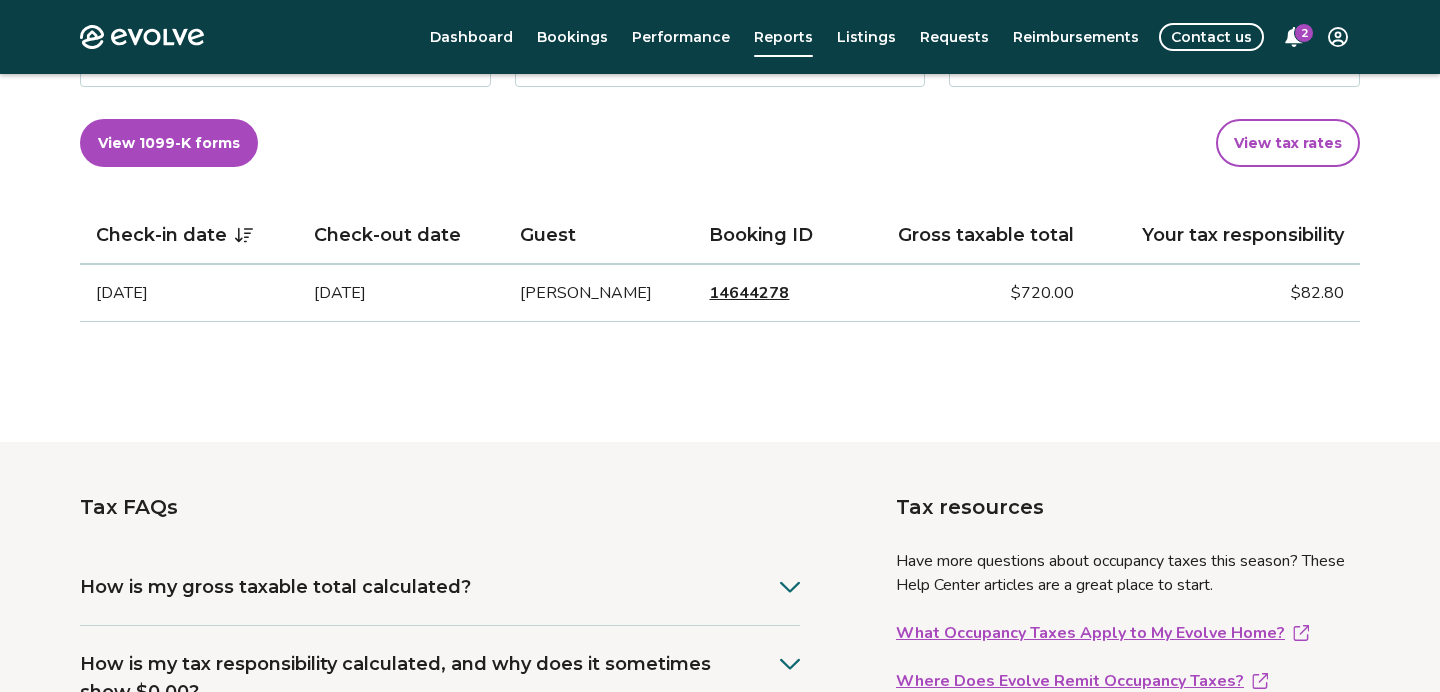 click on "14644278" at bounding box center (749, 293) 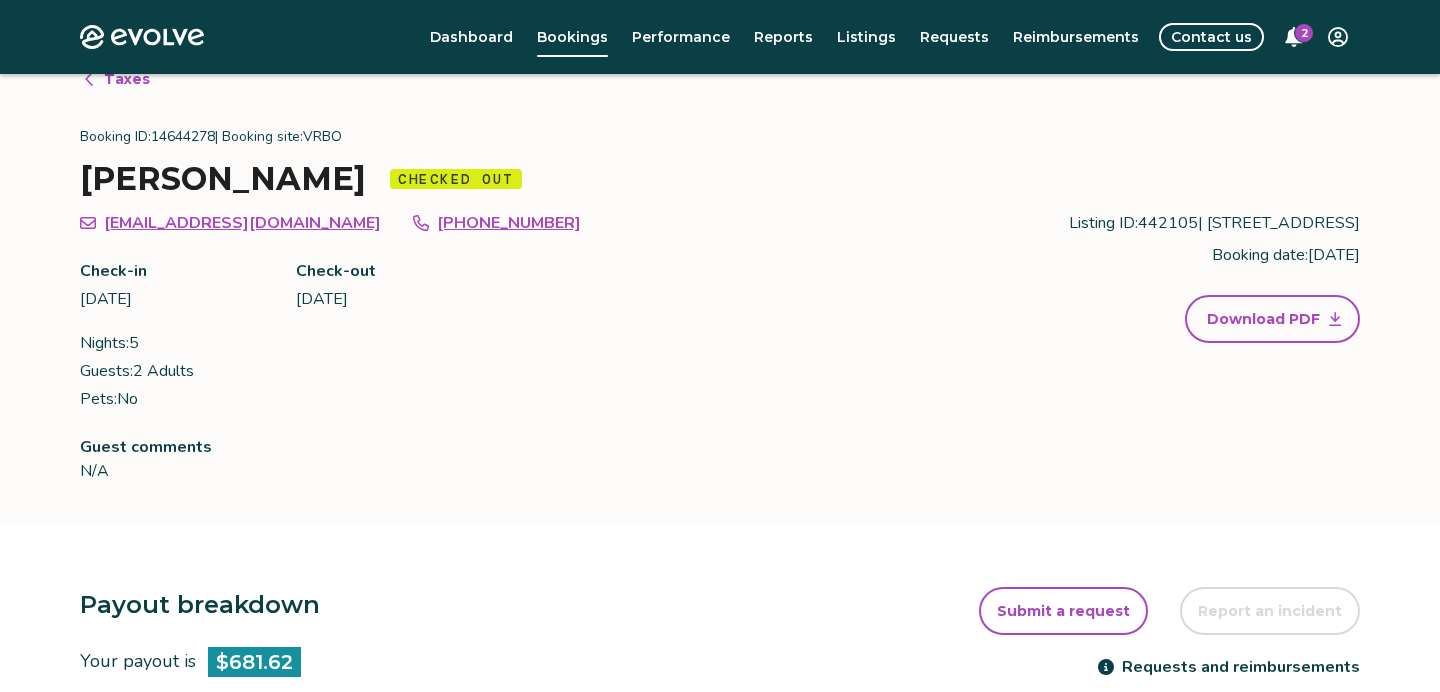 scroll, scrollTop: 32, scrollLeft: 0, axis: vertical 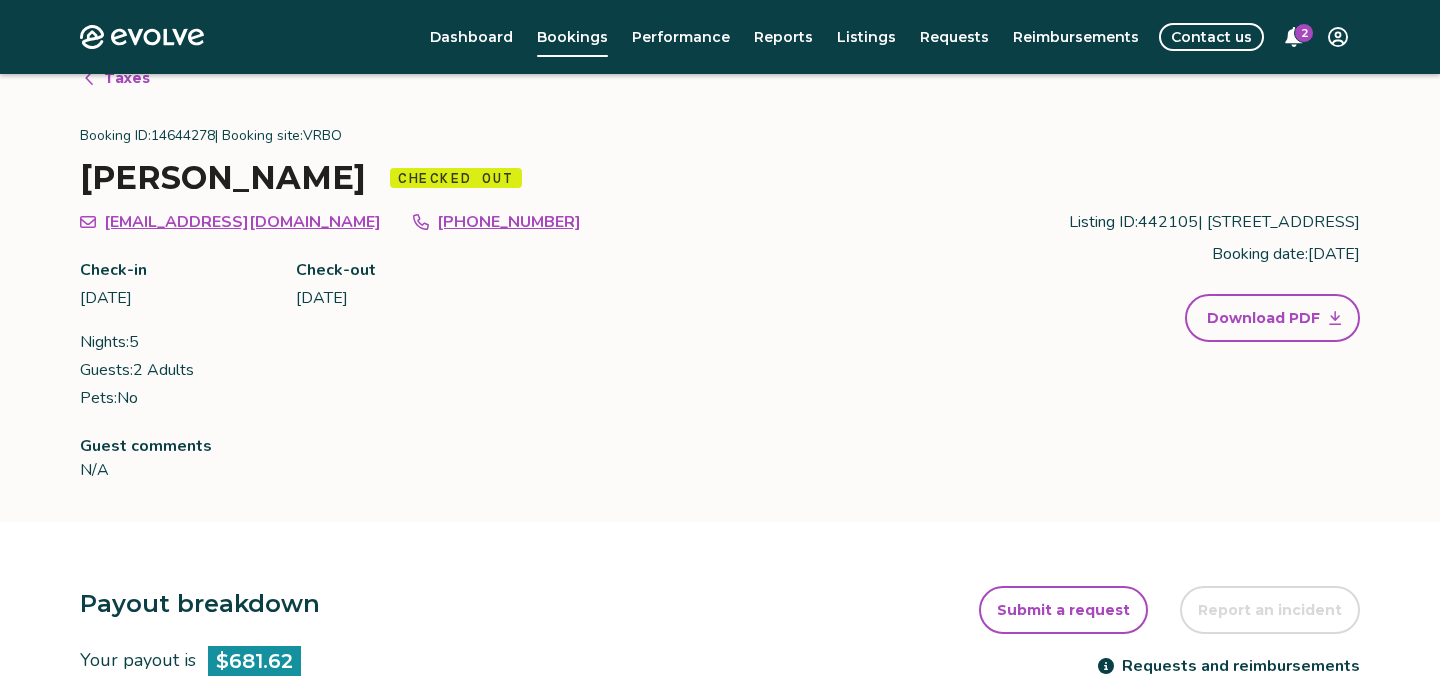 click on "[EMAIL_ADDRESS][DOMAIN_NAME] [PHONE_NUMBER] Check-in [DATE] Check-out [DATE] Nights:  5 Guests:  2 Adults Pets:  No Listing ID:  442105  |   [STREET_ADDRESS] Booking date:  [DATE] Download PDF" at bounding box center [720, 310] 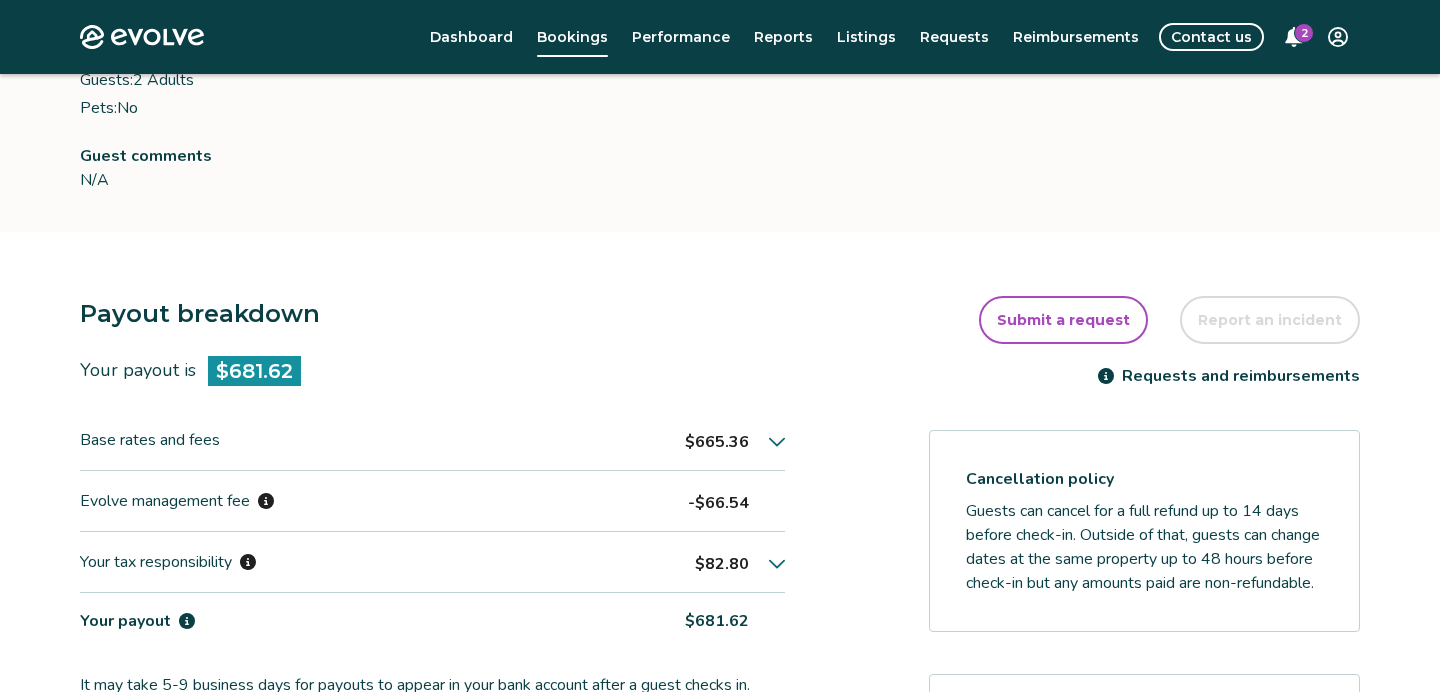 scroll, scrollTop: 338, scrollLeft: 0, axis: vertical 